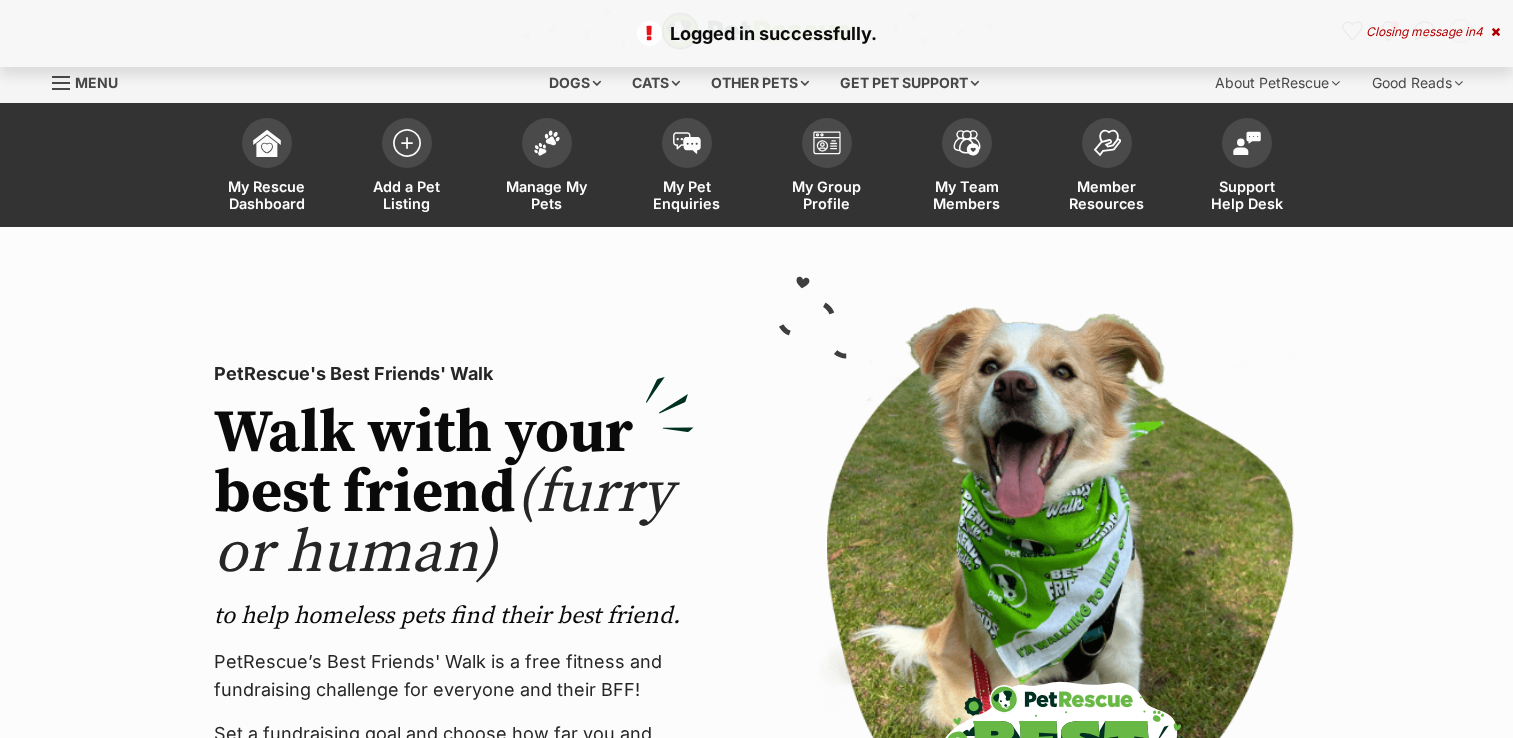 scroll, scrollTop: 0, scrollLeft: 0, axis: both 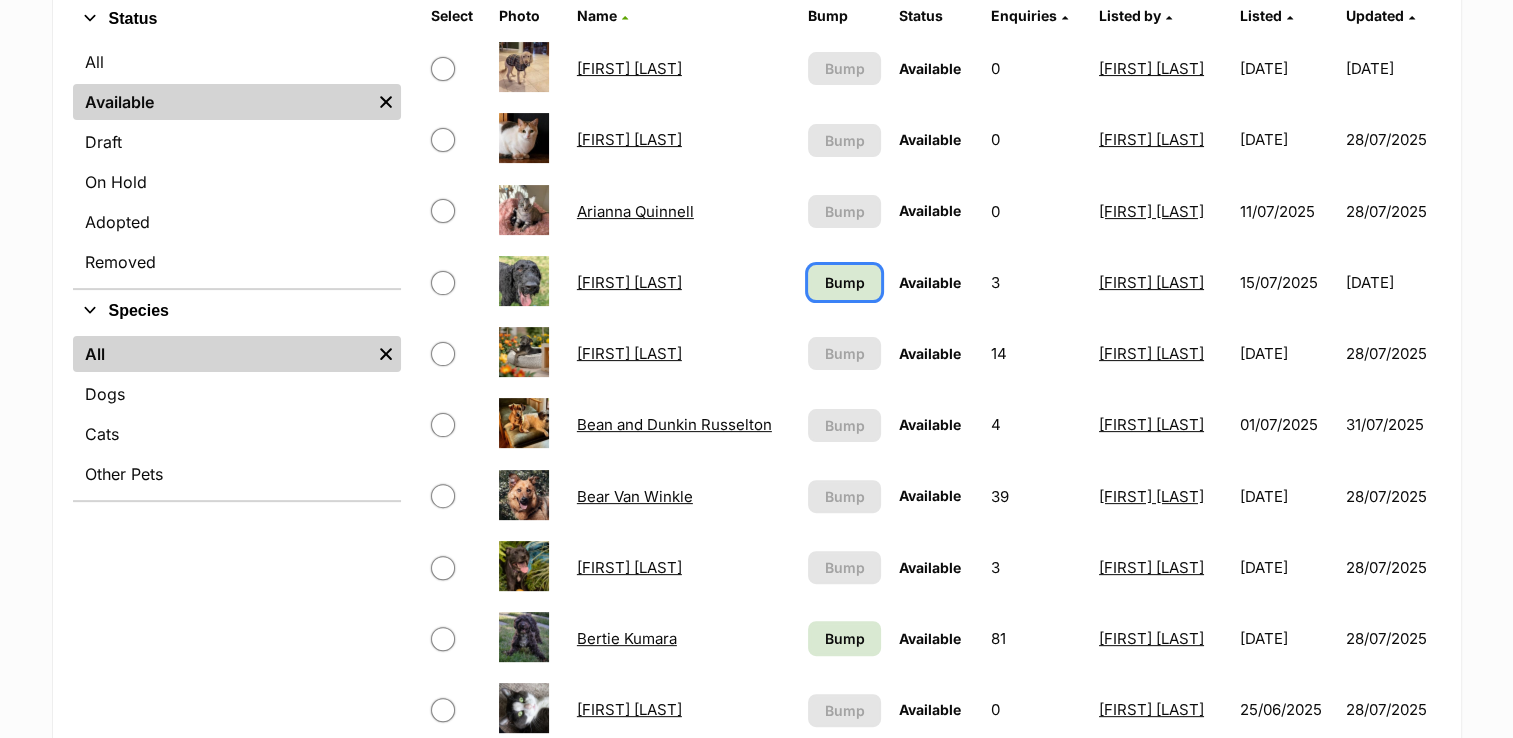 click on "Bump" at bounding box center (844, 282) 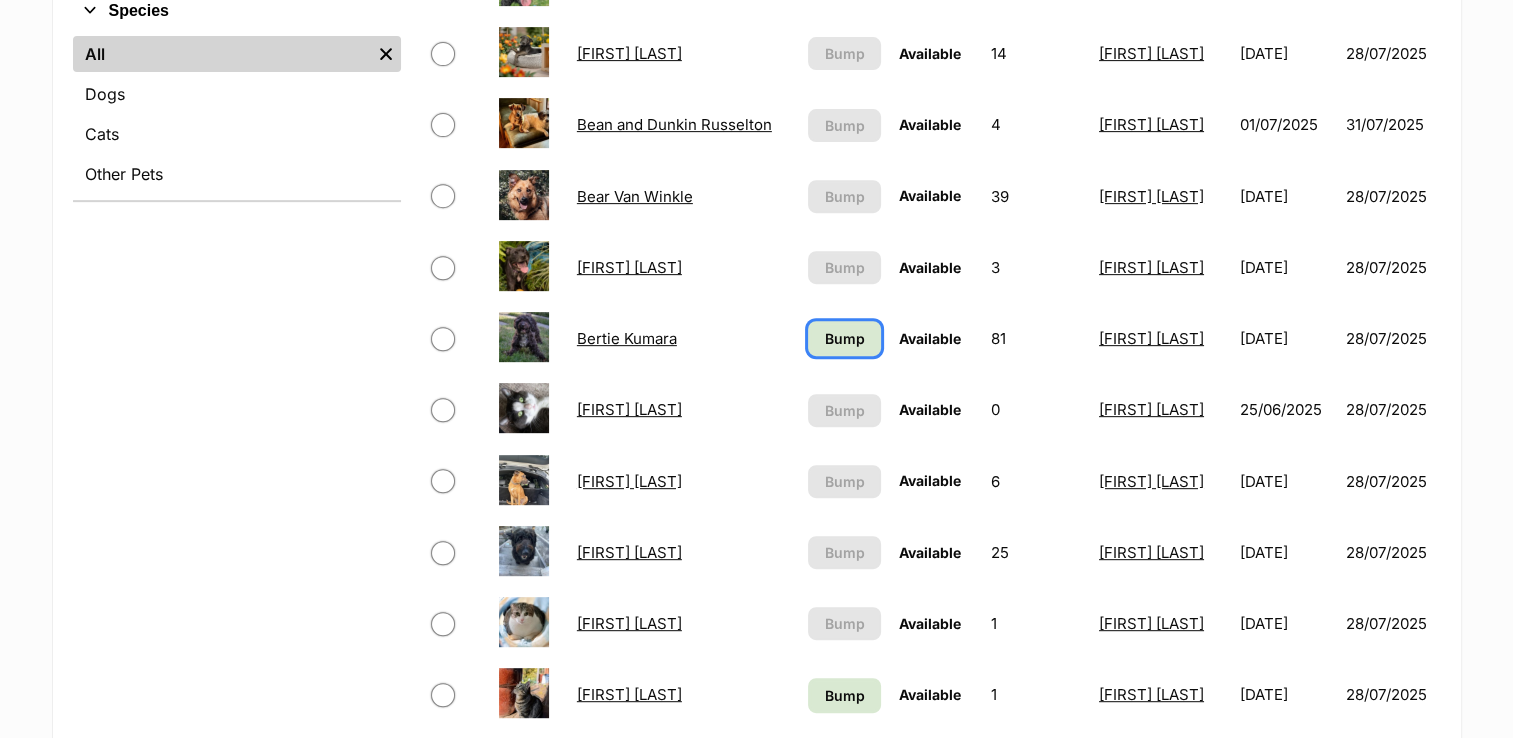 click on "Bump" at bounding box center [844, 338] 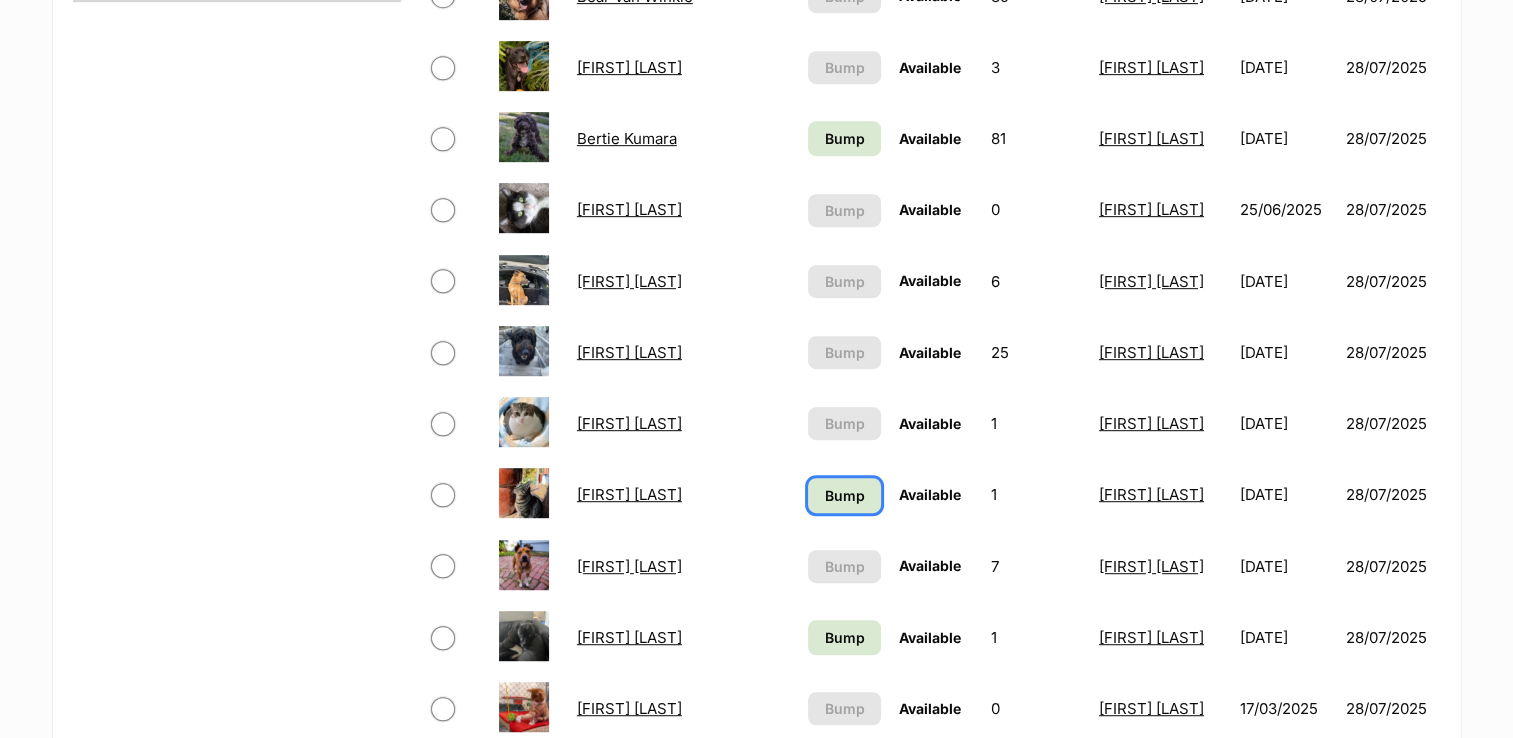 click on "Bump" at bounding box center [844, 495] 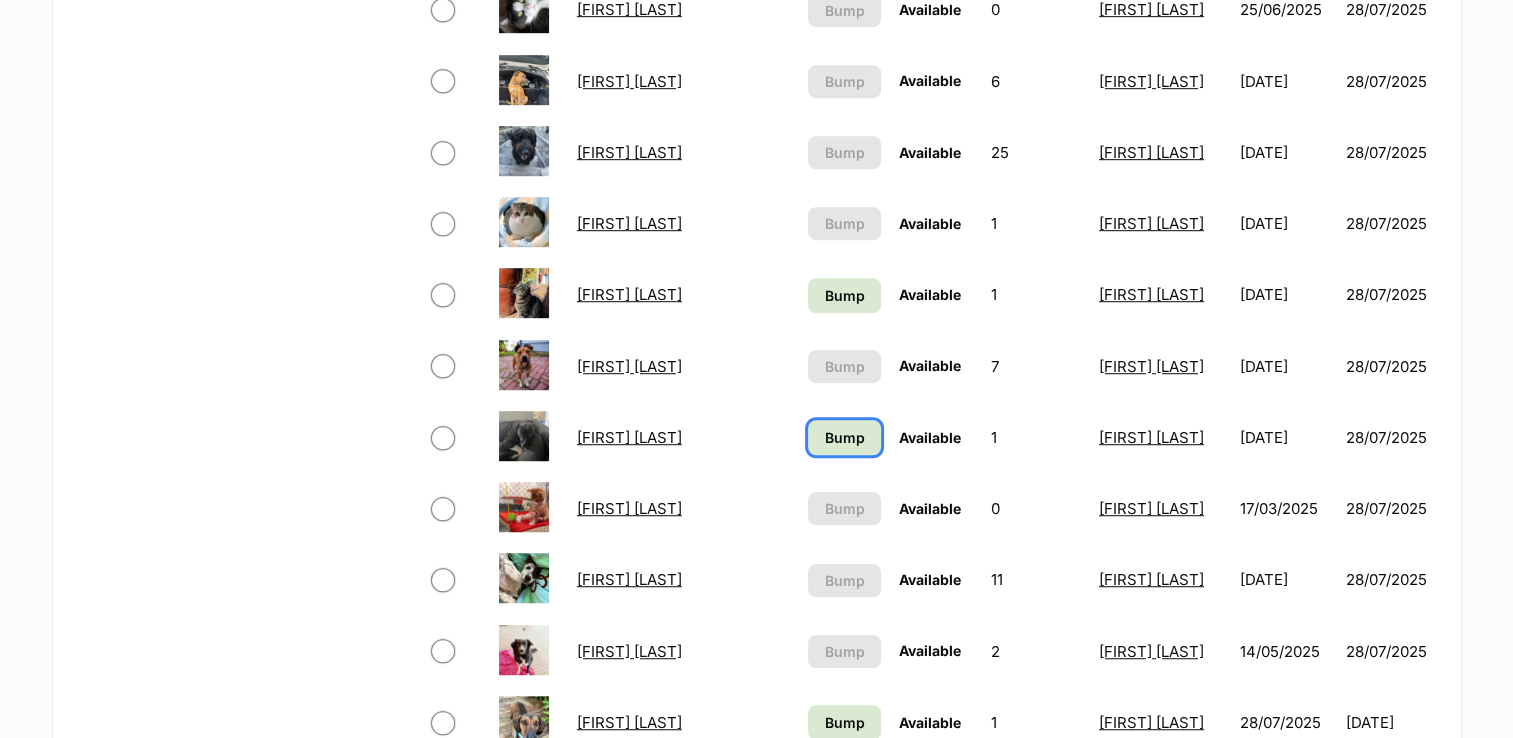 click on "Bump" at bounding box center [844, 437] 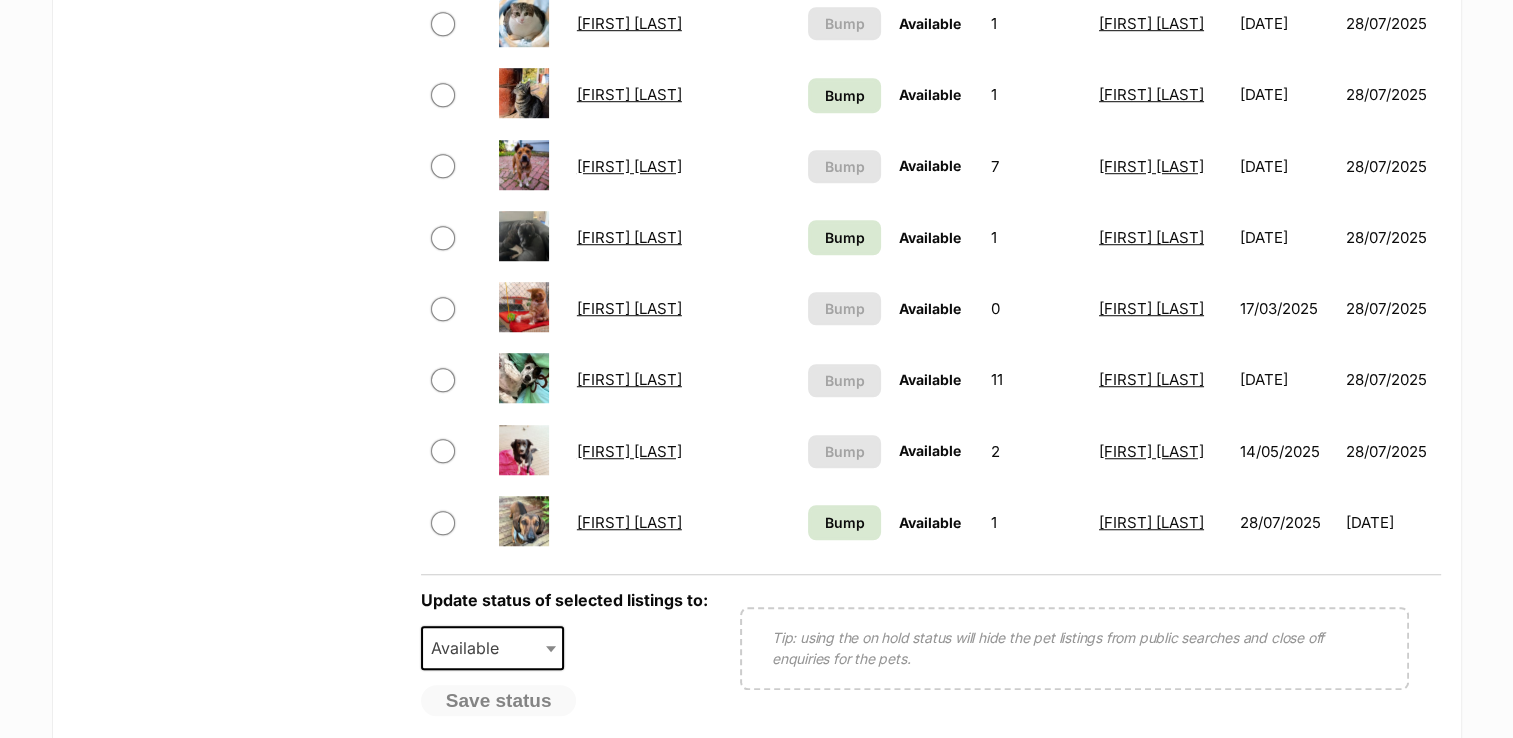 click on "Bump" at bounding box center [844, 522] 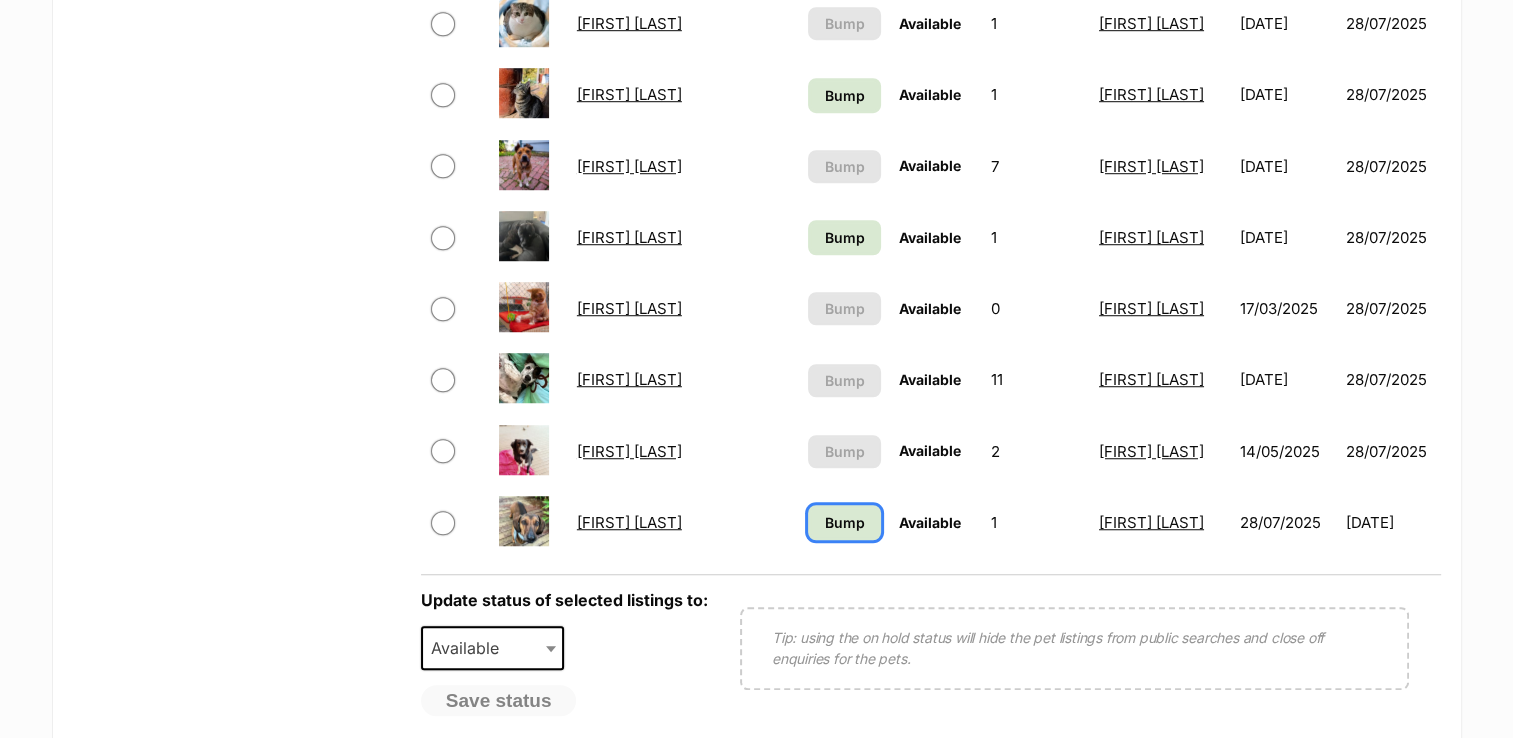 drag, startPoint x: 852, startPoint y: 511, endPoint x: 864, endPoint y: 513, distance: 12.165525 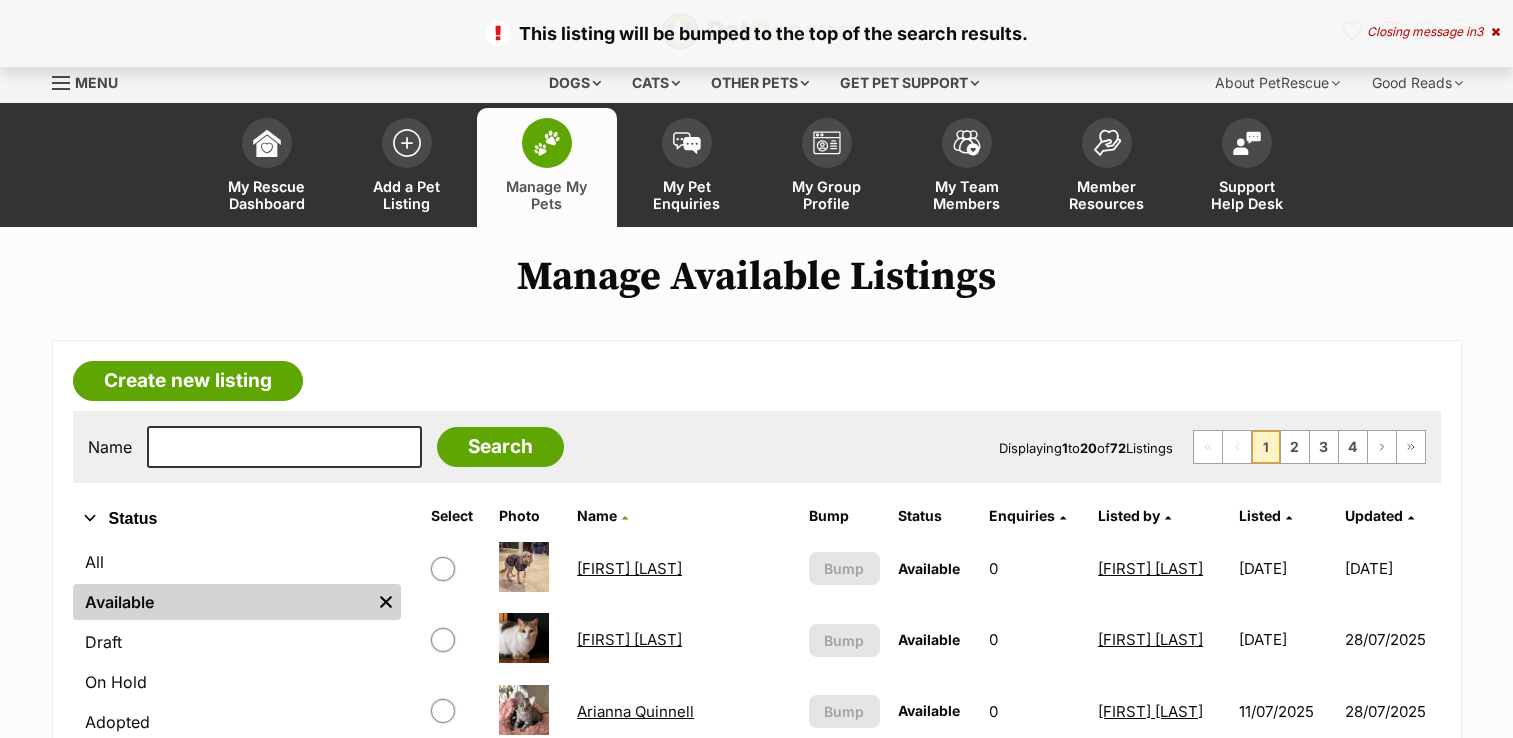scroll, scrollTop: 0, scrollLeft: 0, axis: both 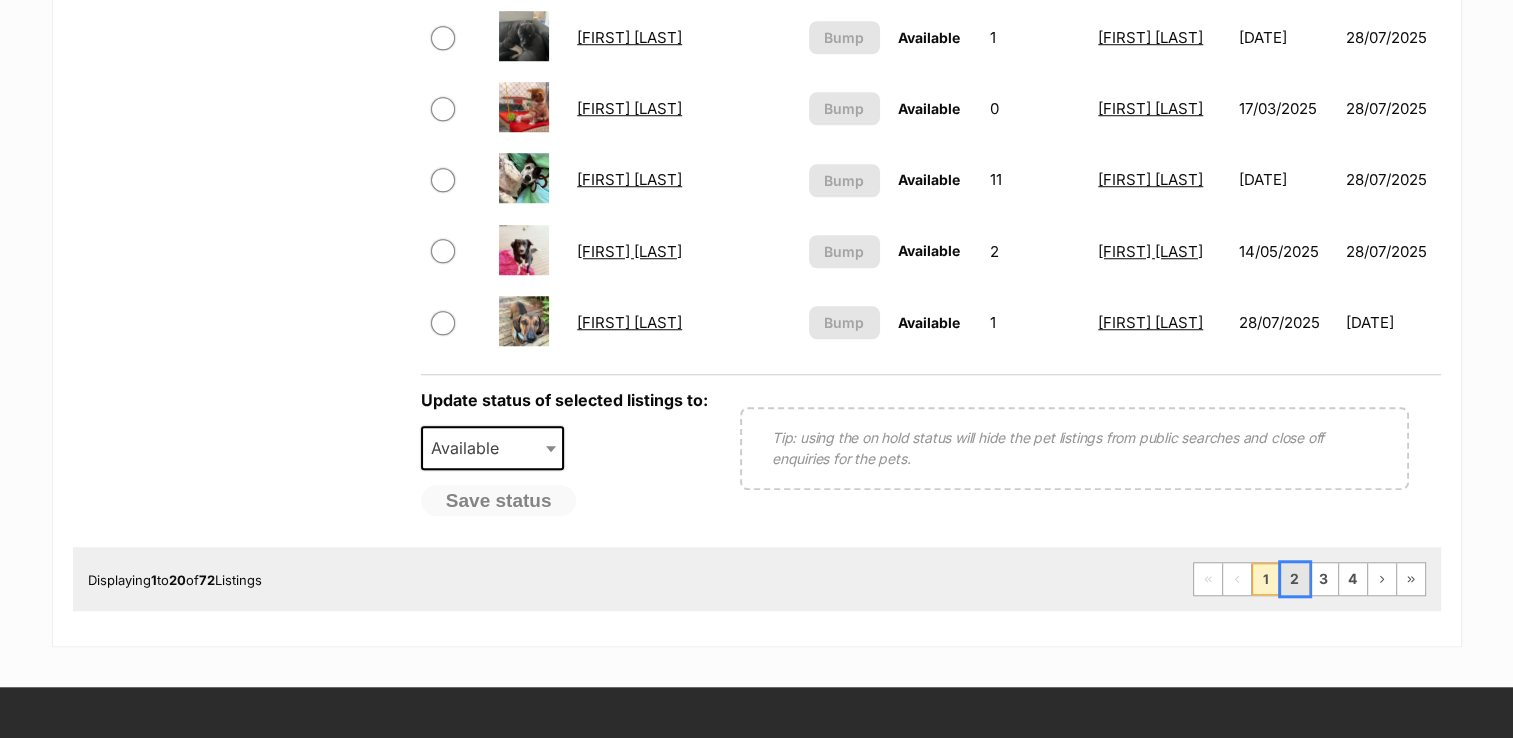 click on "2" at bounding box center (1295, 579) 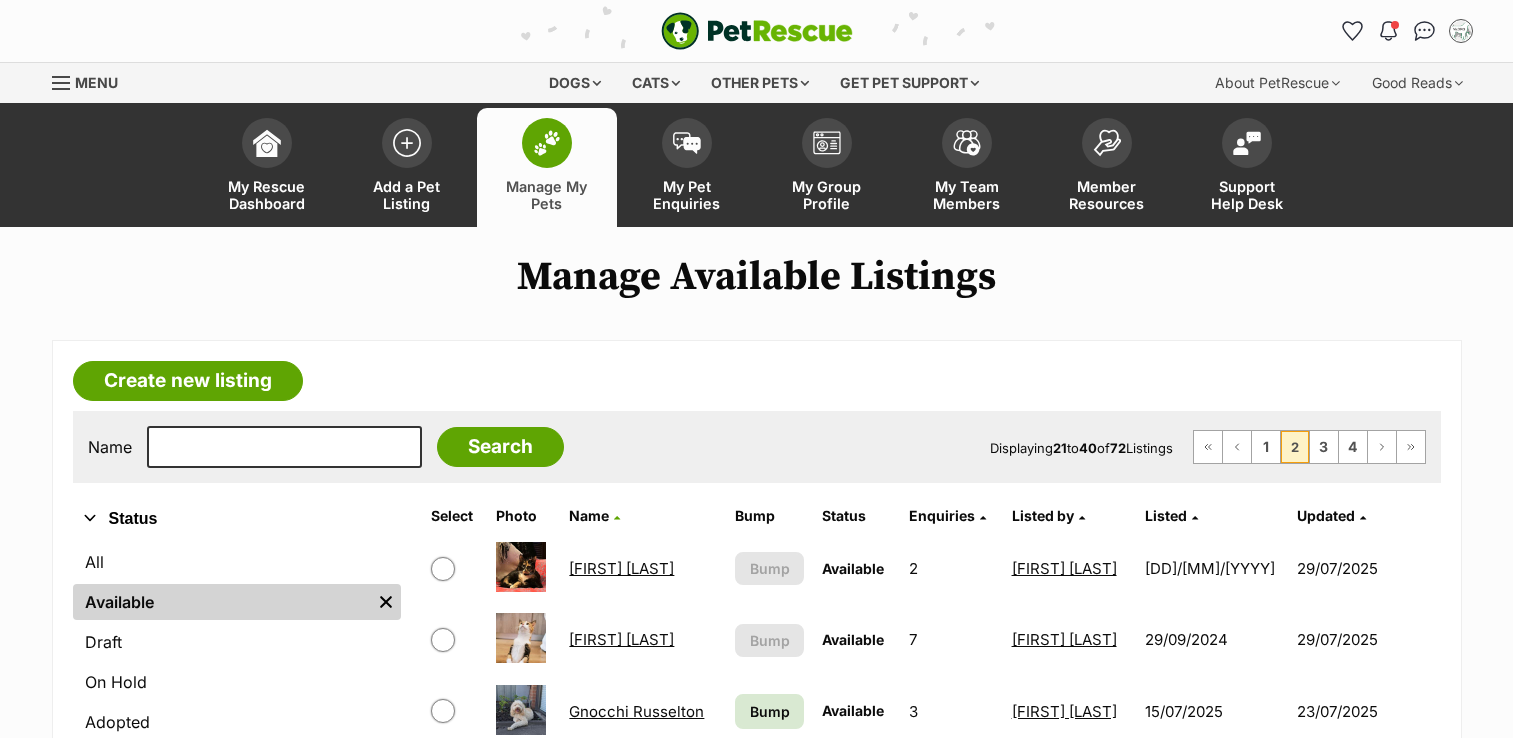scroll, scrollTop: 400, scrollLeft: 0, axis: vertical 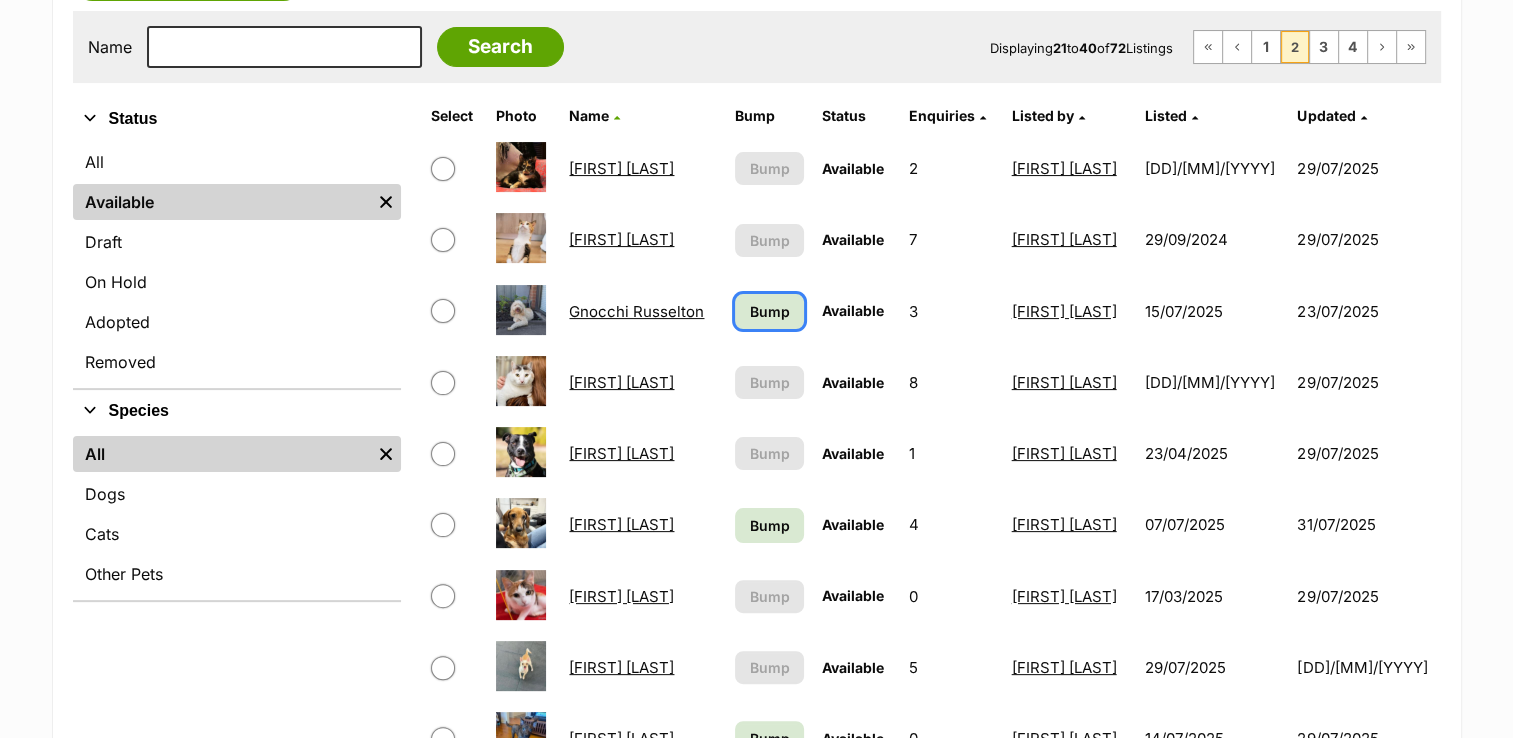 drag, startPoint x: 804, startPoint y: 306, endPoint x: 809, endPoint y: 411, distance: 105.11898 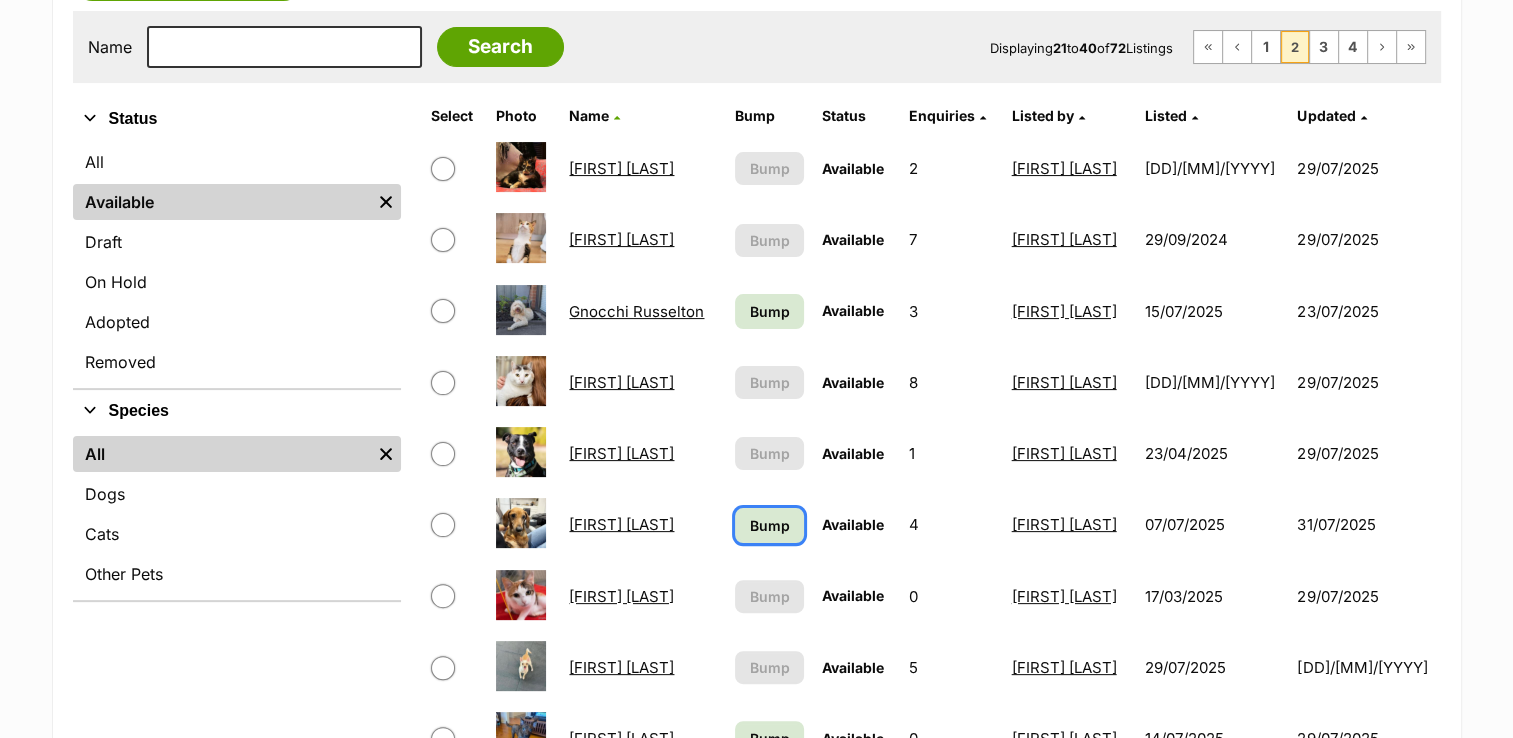 click on "Bump" at bounding box center (769, 525) 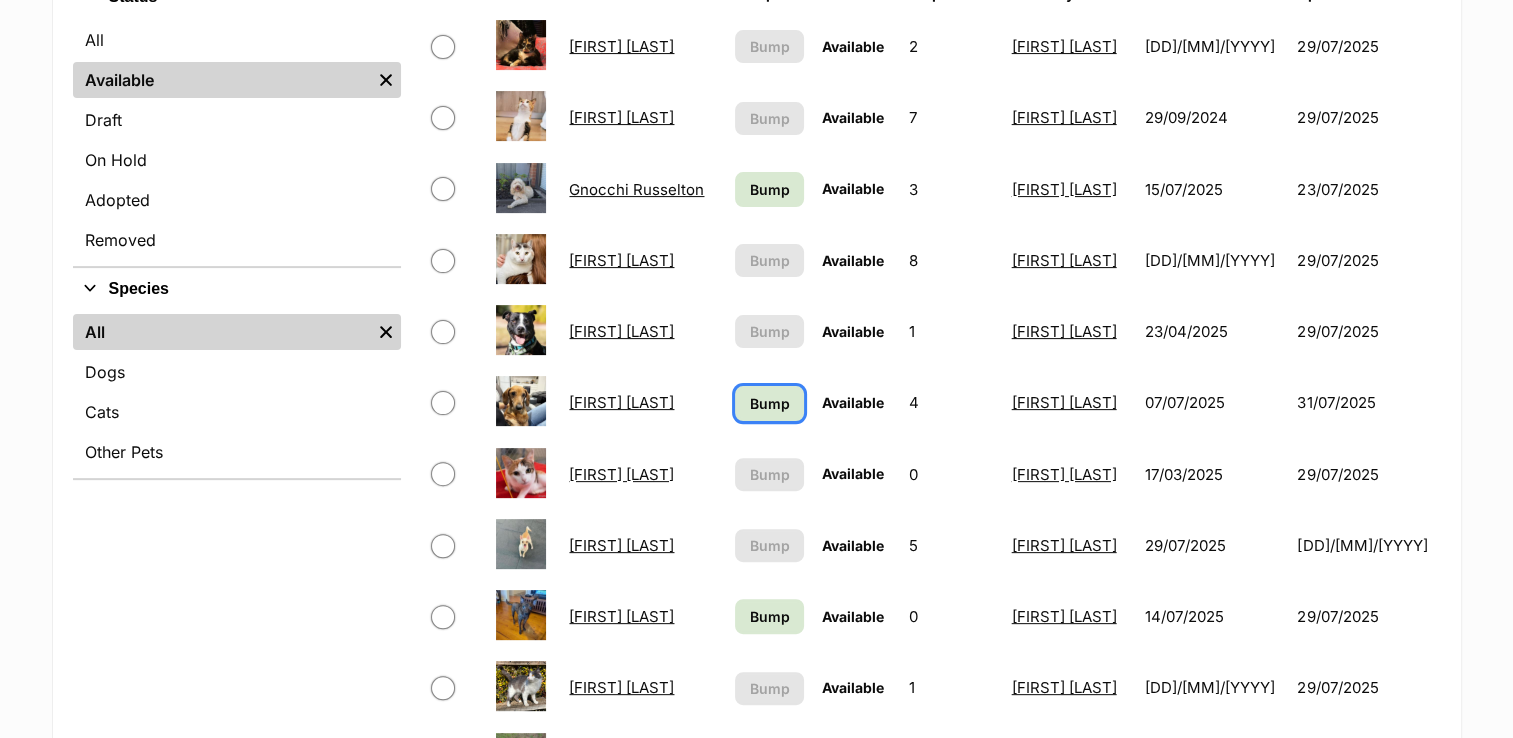 scroll, scrollTop: 700, scrollLeft: 0, axis: vertical 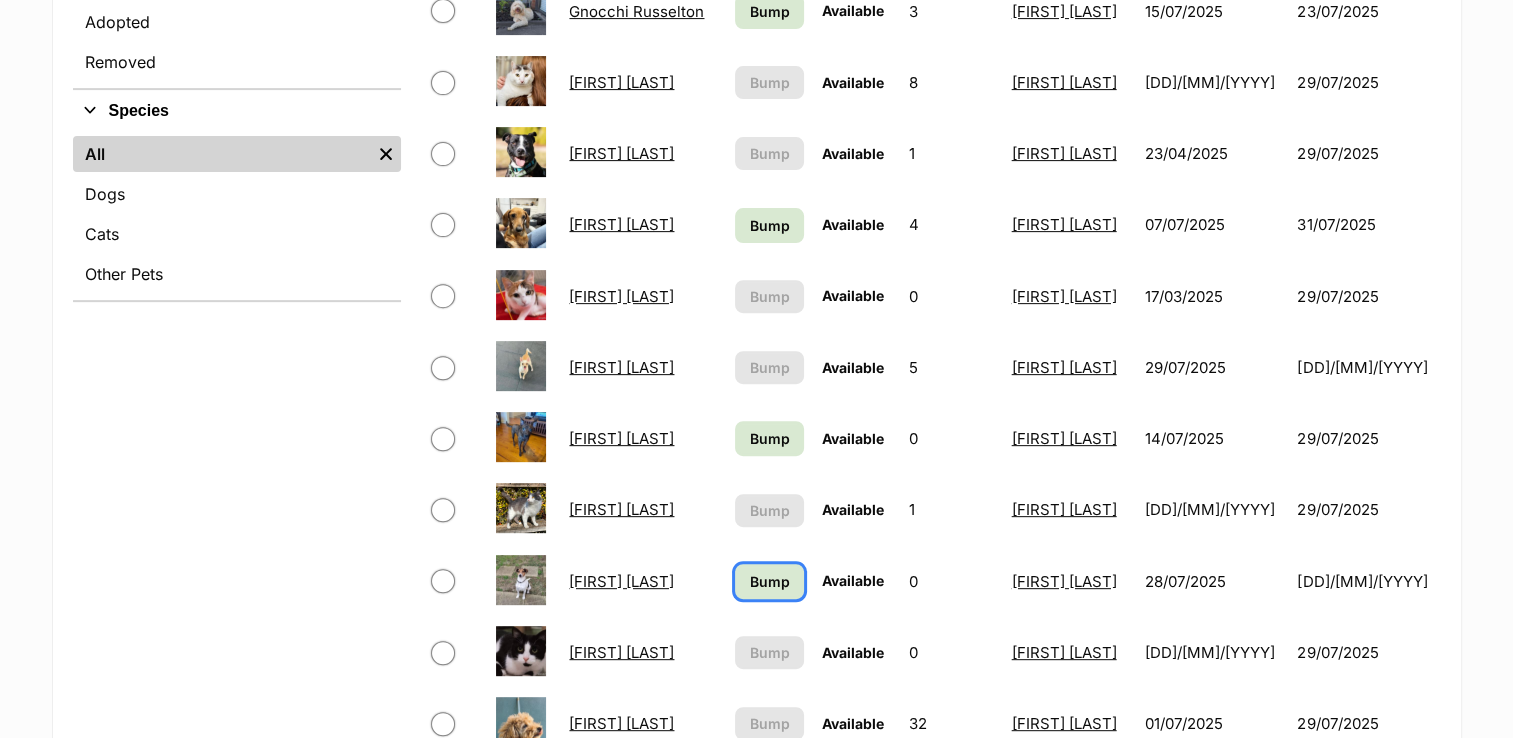 click on "Bump" at bounding box center (769, 581) 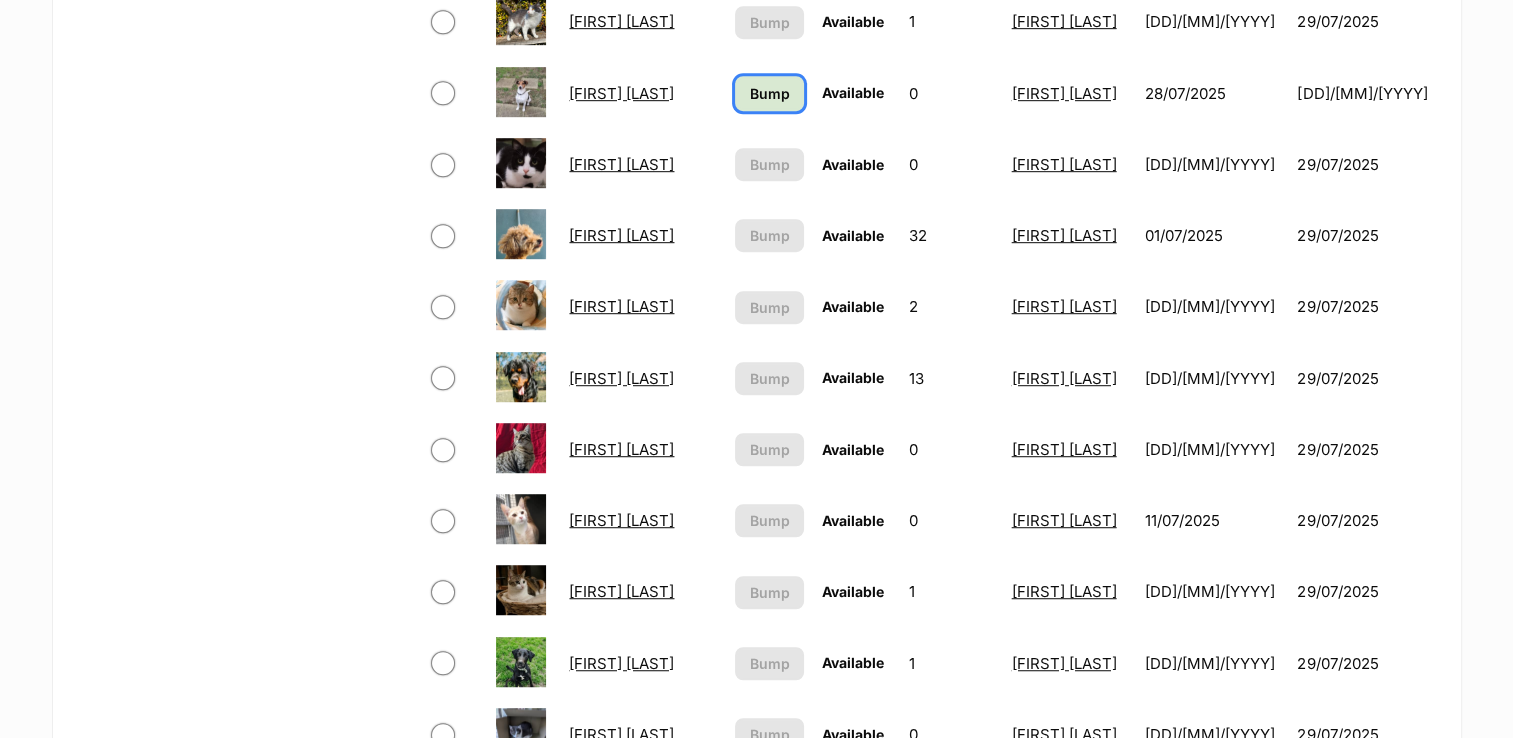 scroll, scrollTop: 1400, scrollLeft: 0, axis: vertical 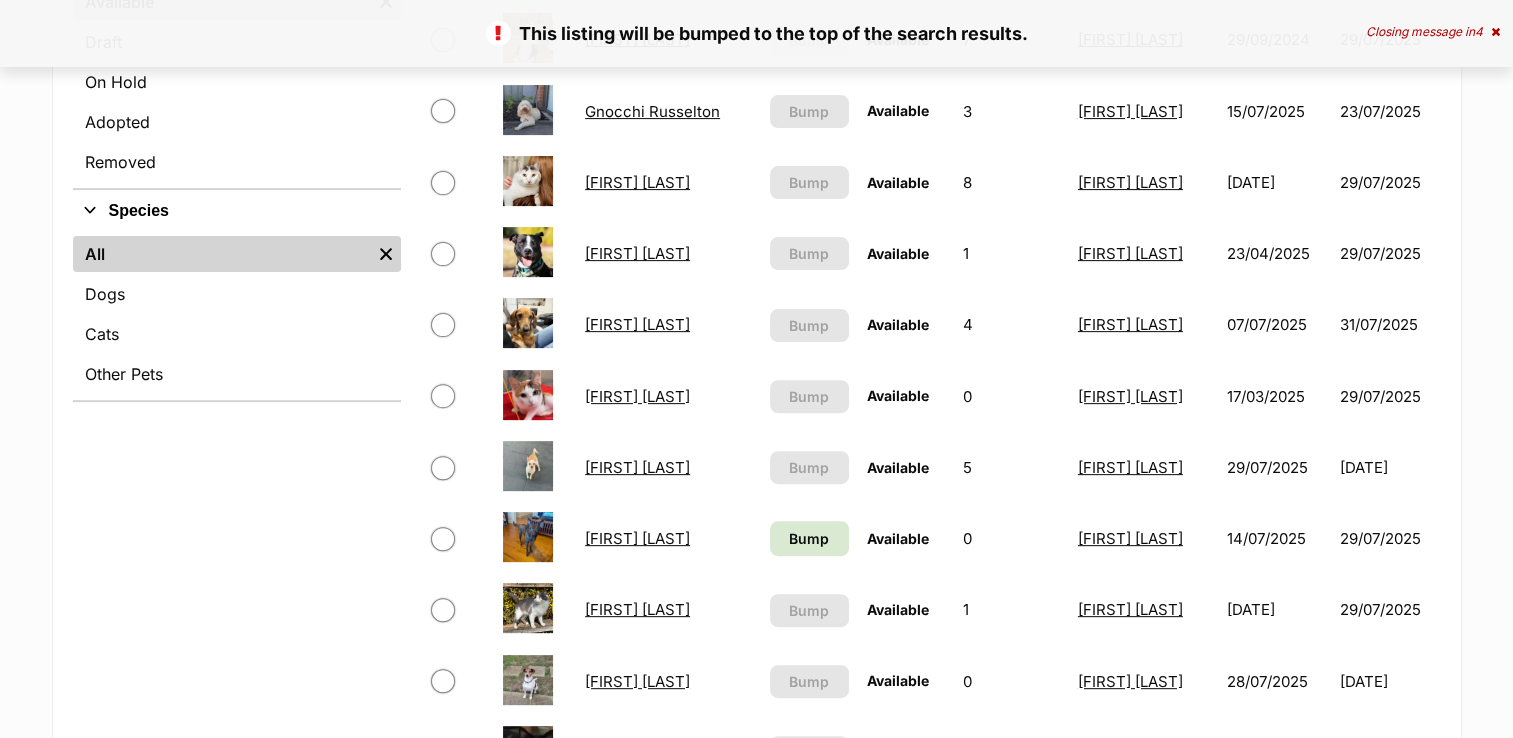 click on "Bump" at bounding box center [809, 538] 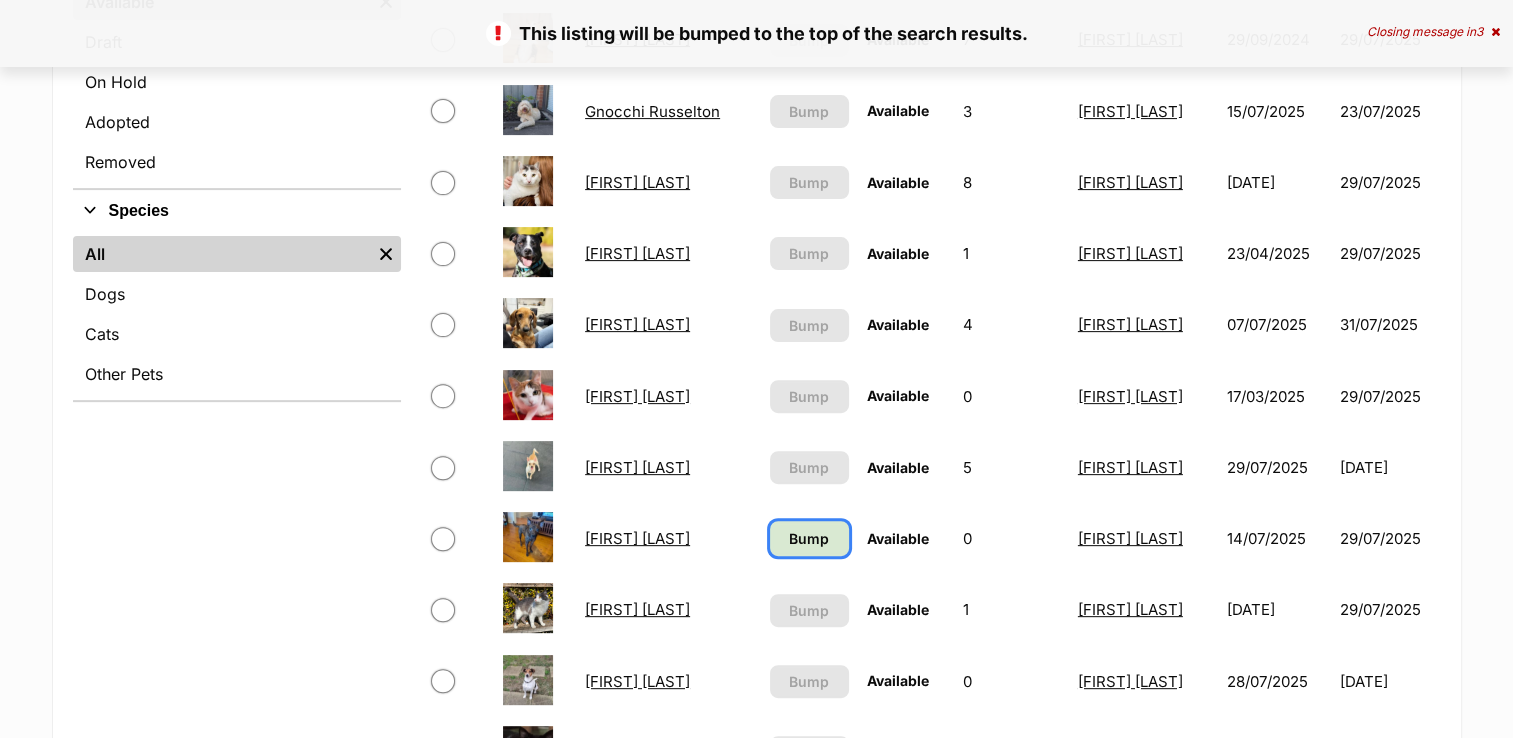 click on "Bump" at bounding box center [809, 538] 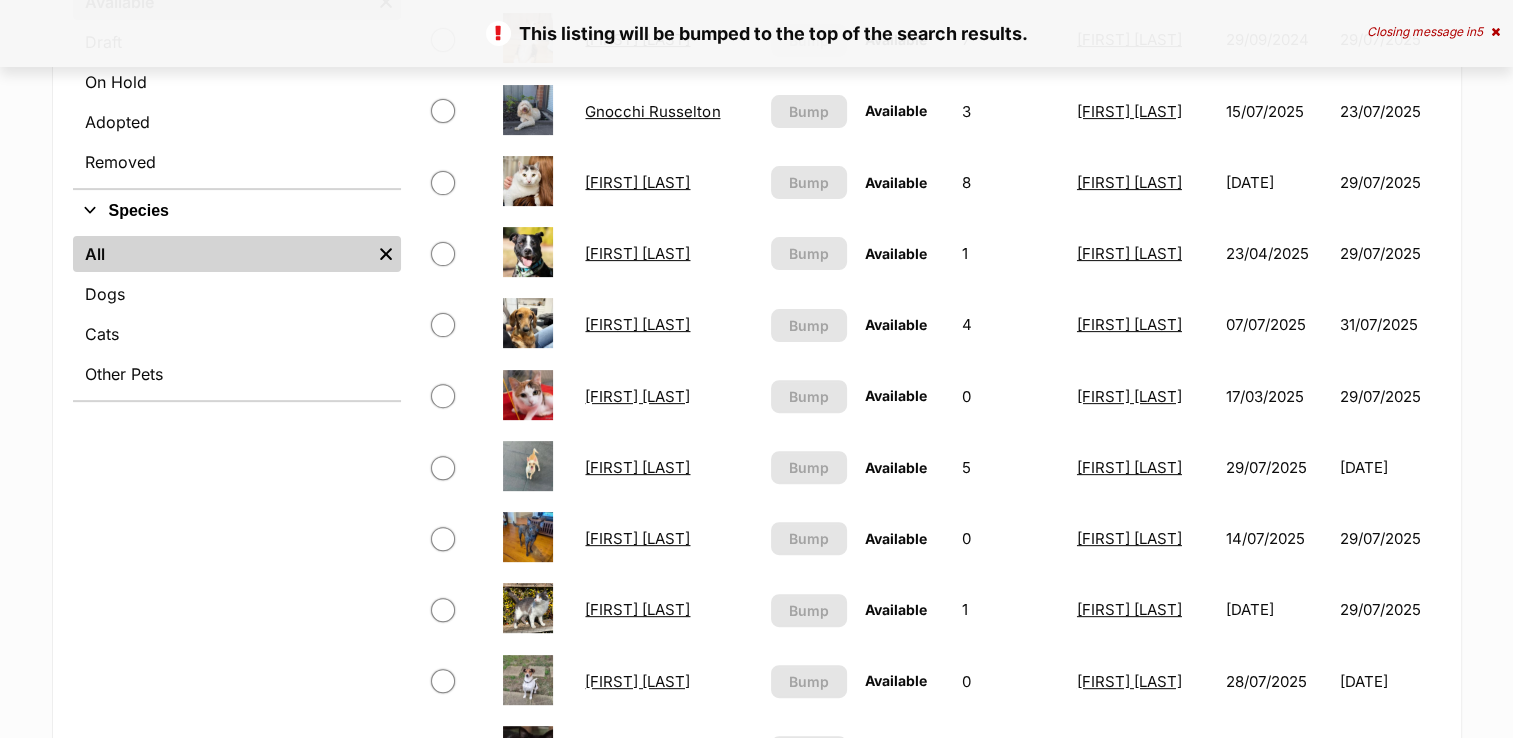 scroll, scrollTop: 1174, scrollLeft: 0, axis: vertical 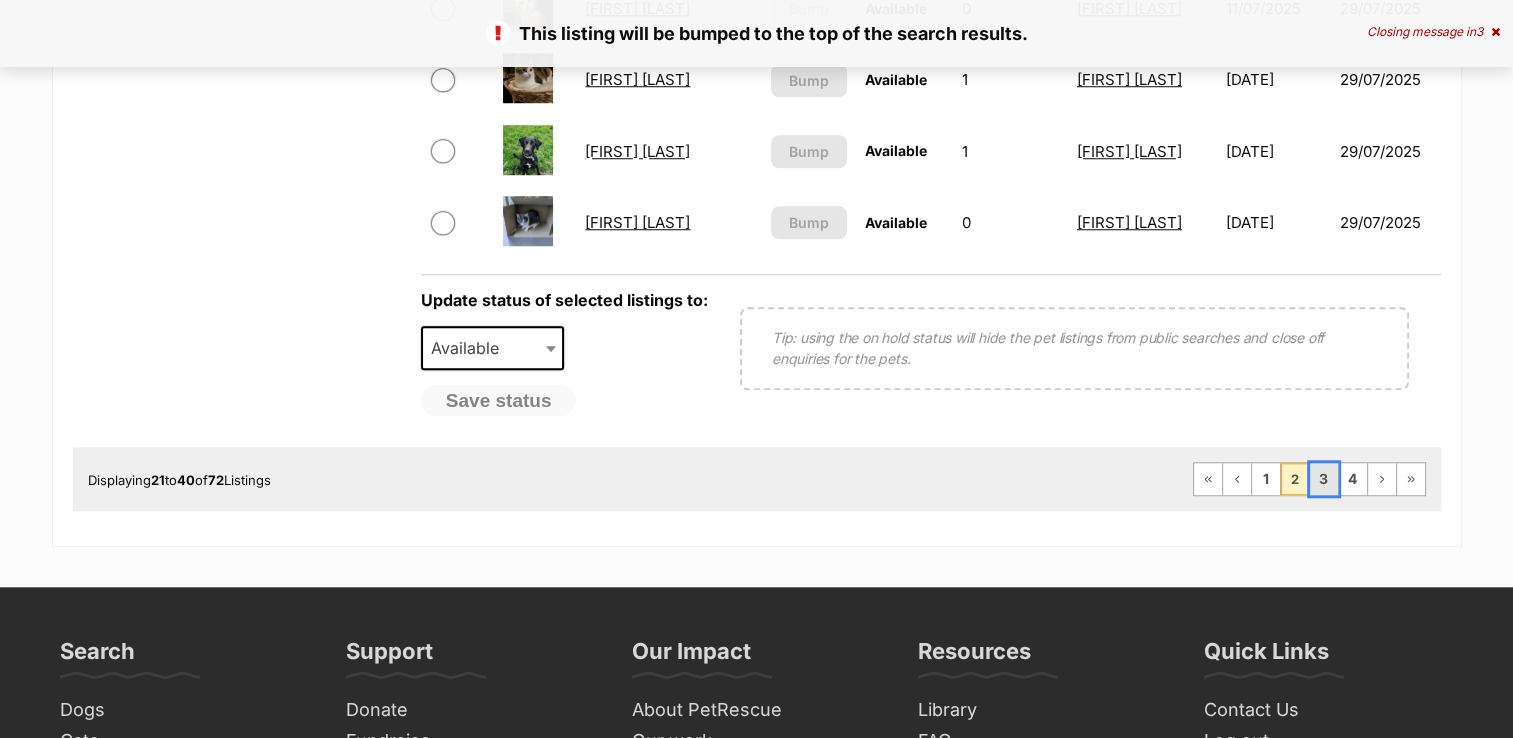 click on "3" at bounding box center [1324, 479] 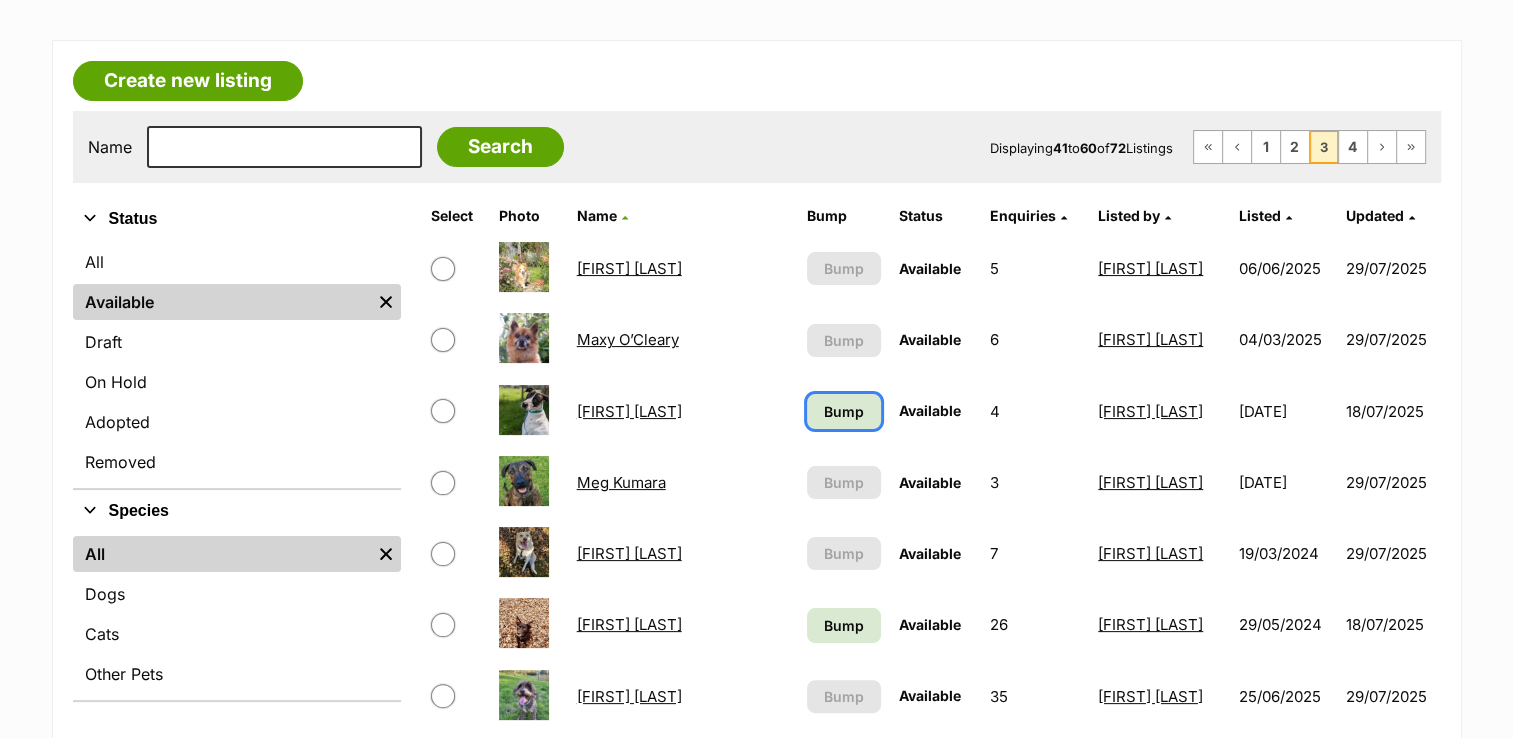 drag, startPoint x: 0, startPoint y: 0, endPoint x: 825, endPoint y: 407, distance: 919.9315 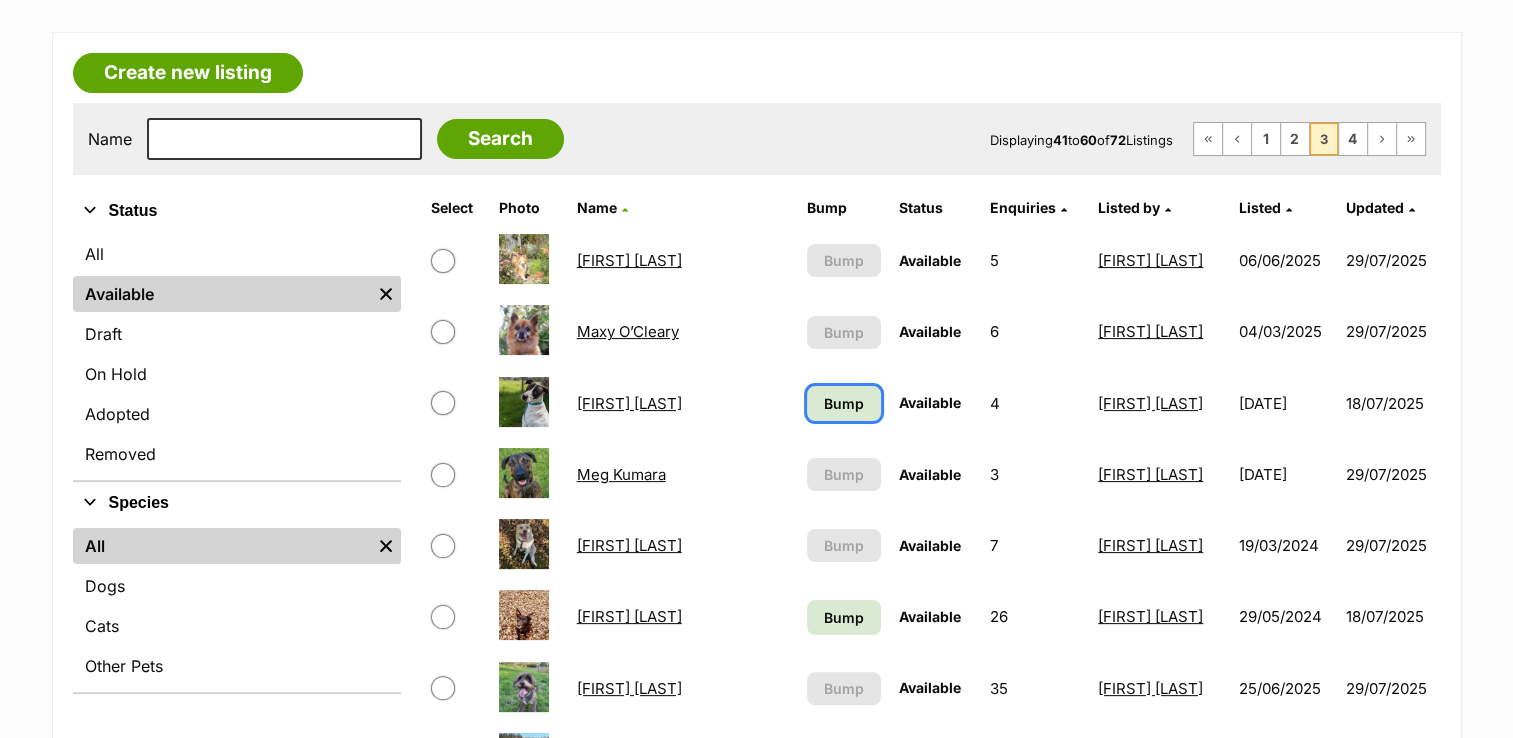 scroll, scrollTop: 0, scrollLeft: 0, axis: both 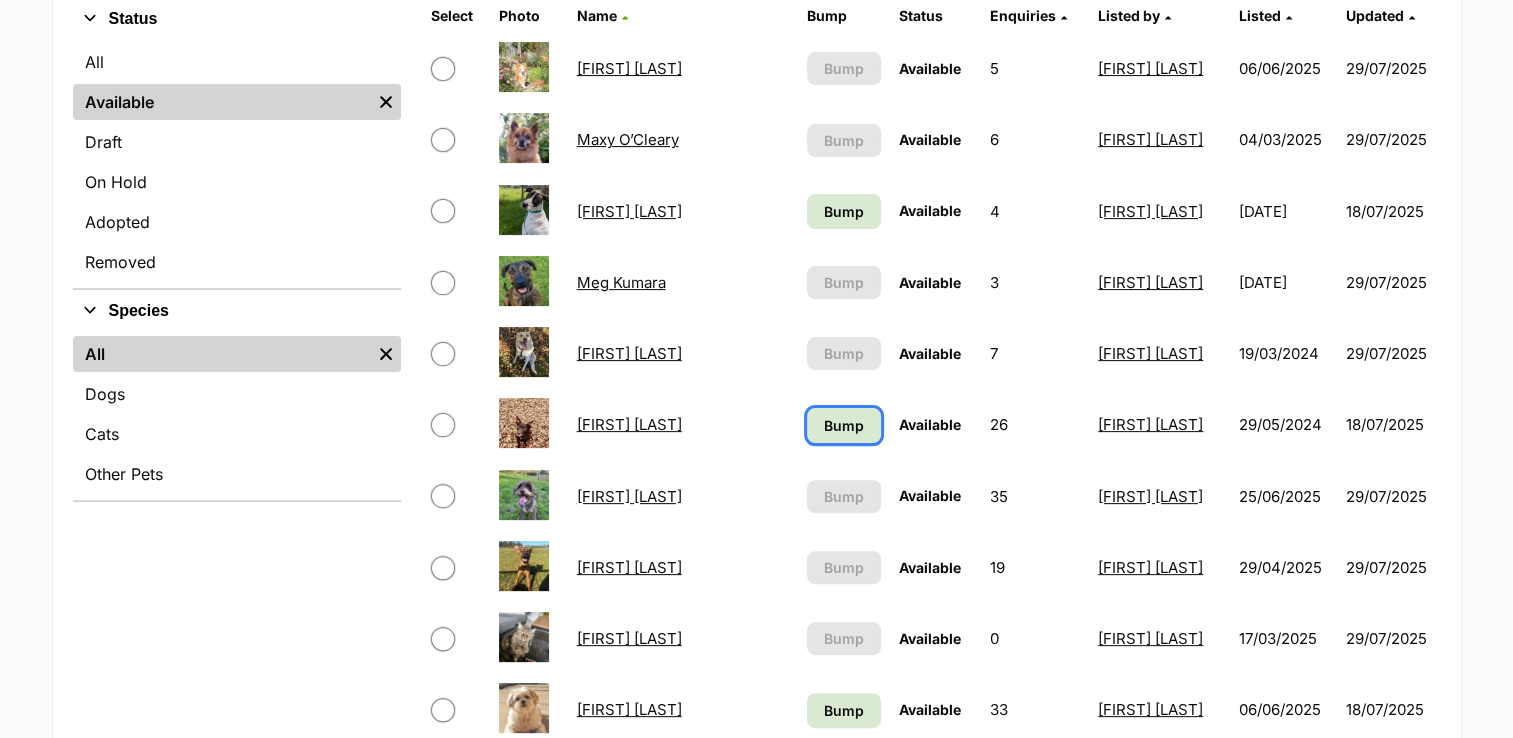 click on "Bump" at bounding box center (844, 425) 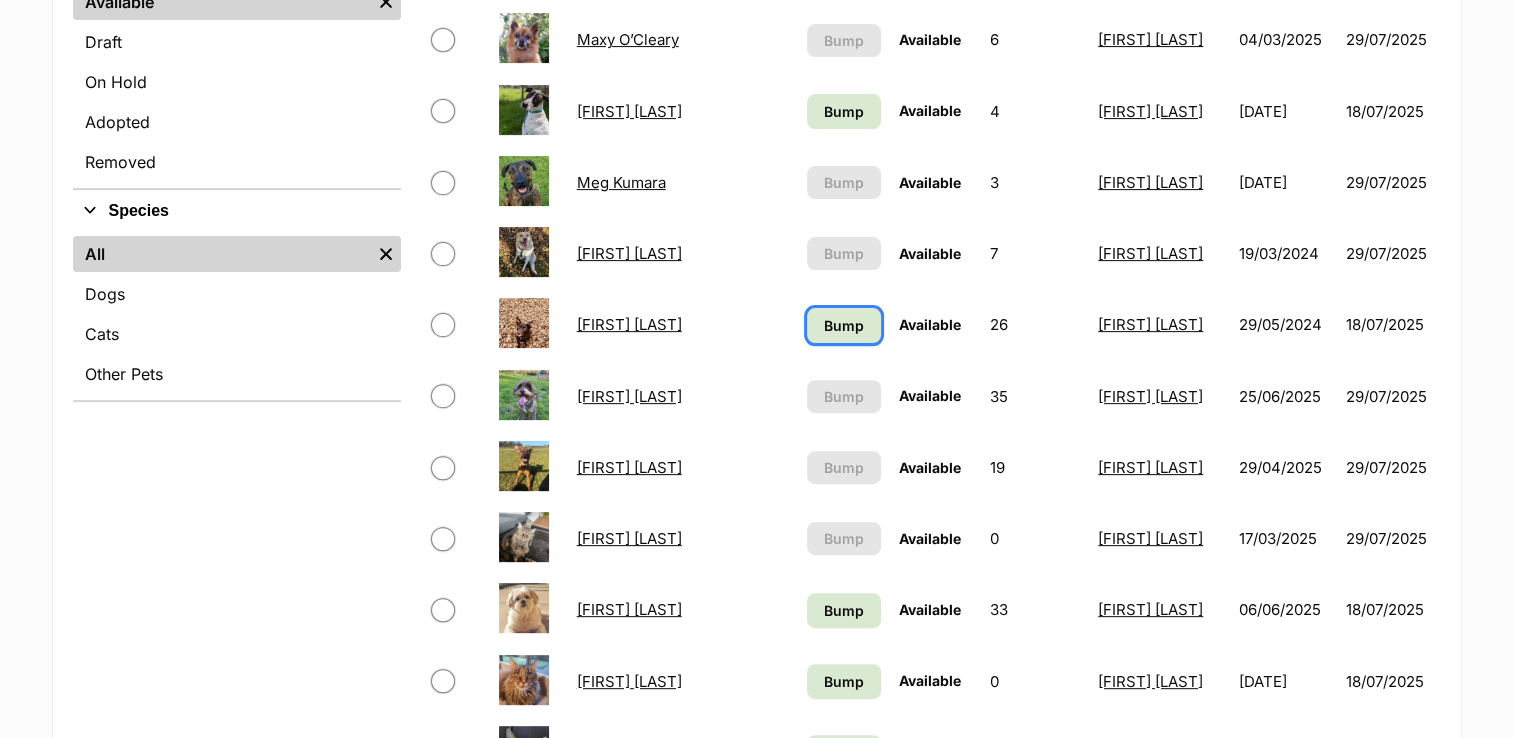 scroll, scrollTop: 700, scrollLeft: 0, axis: vertical 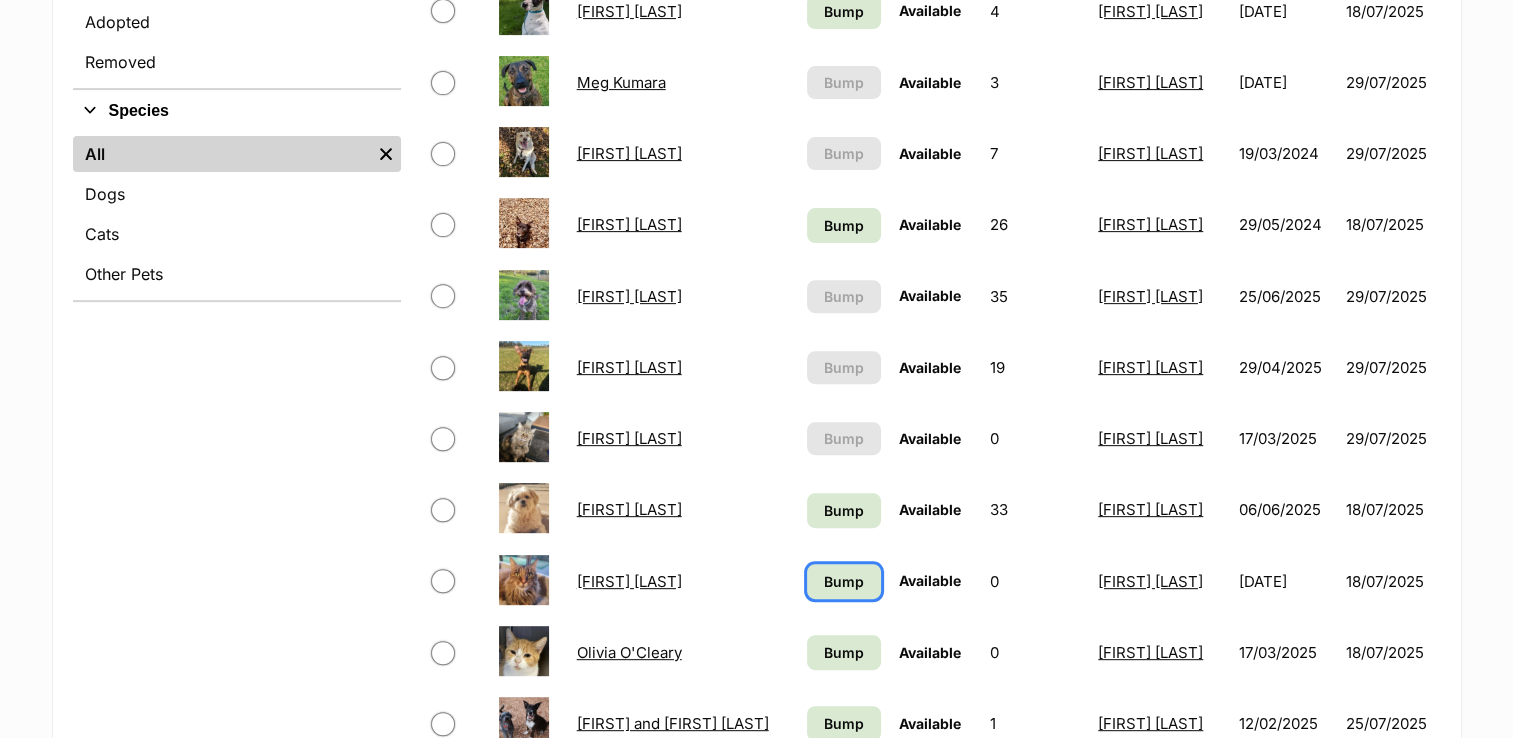 click on "Bump" at bounding box center (844, 581) 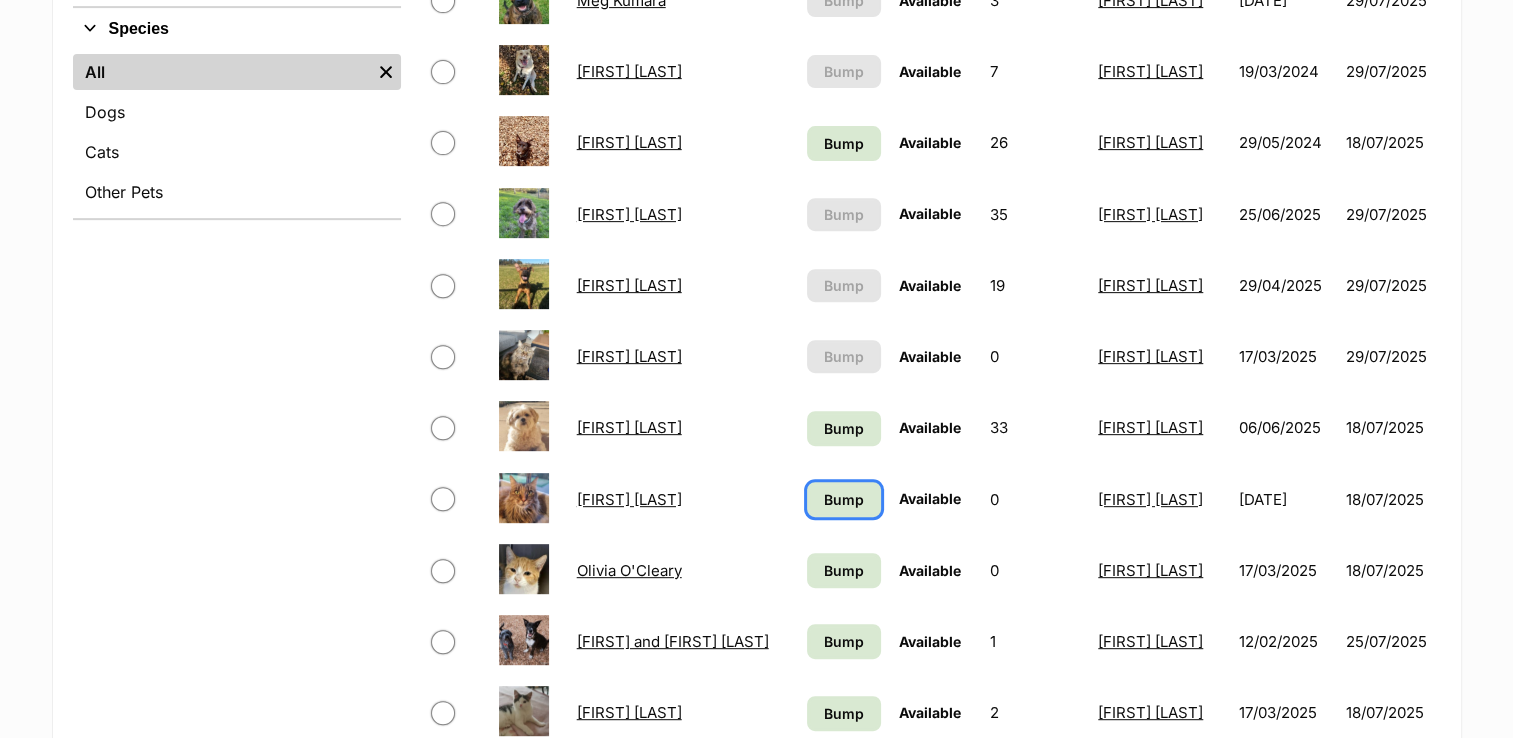 scroll, scrollTop: 900, scrollLeft: 0, axis: vertical 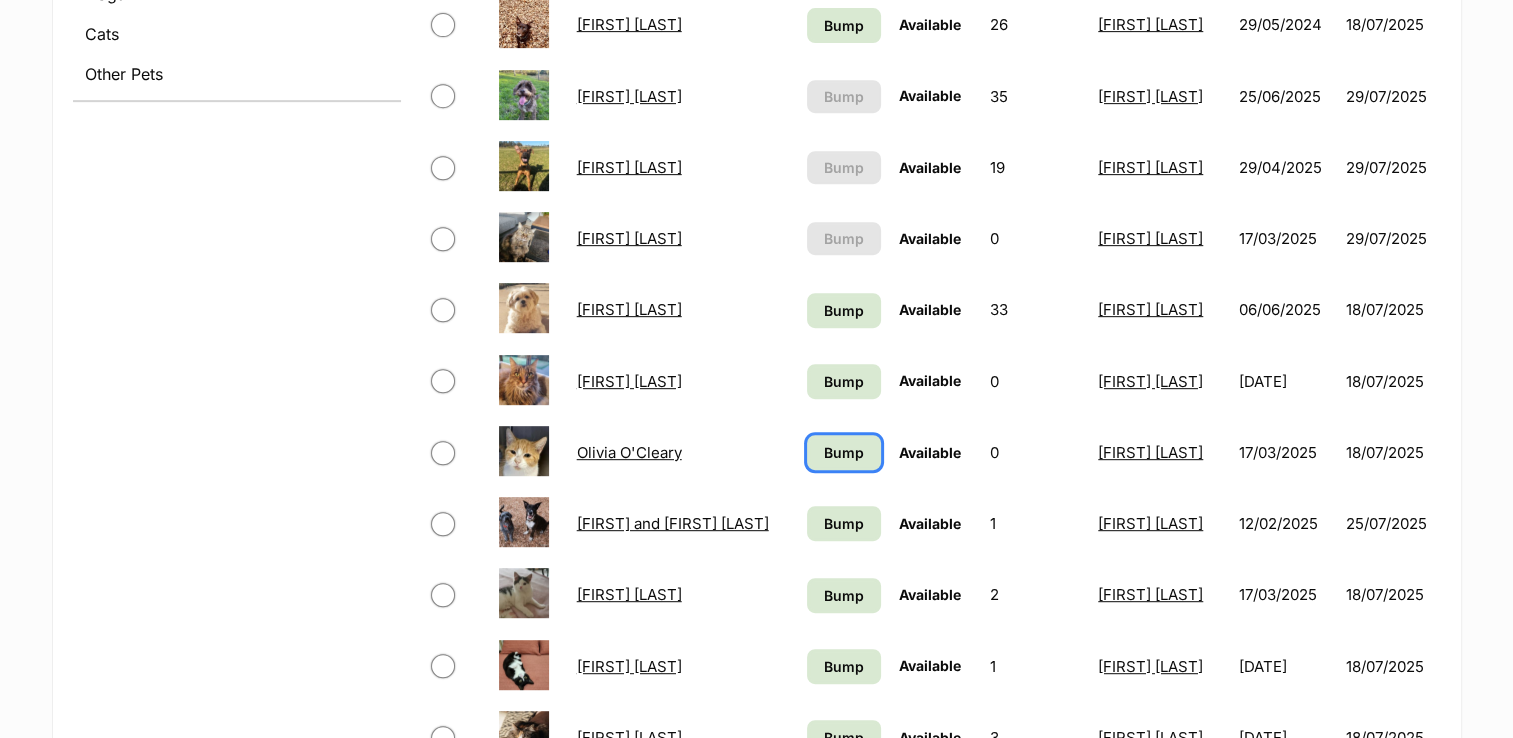 click on "Bump" at bounding box center [844, 452] 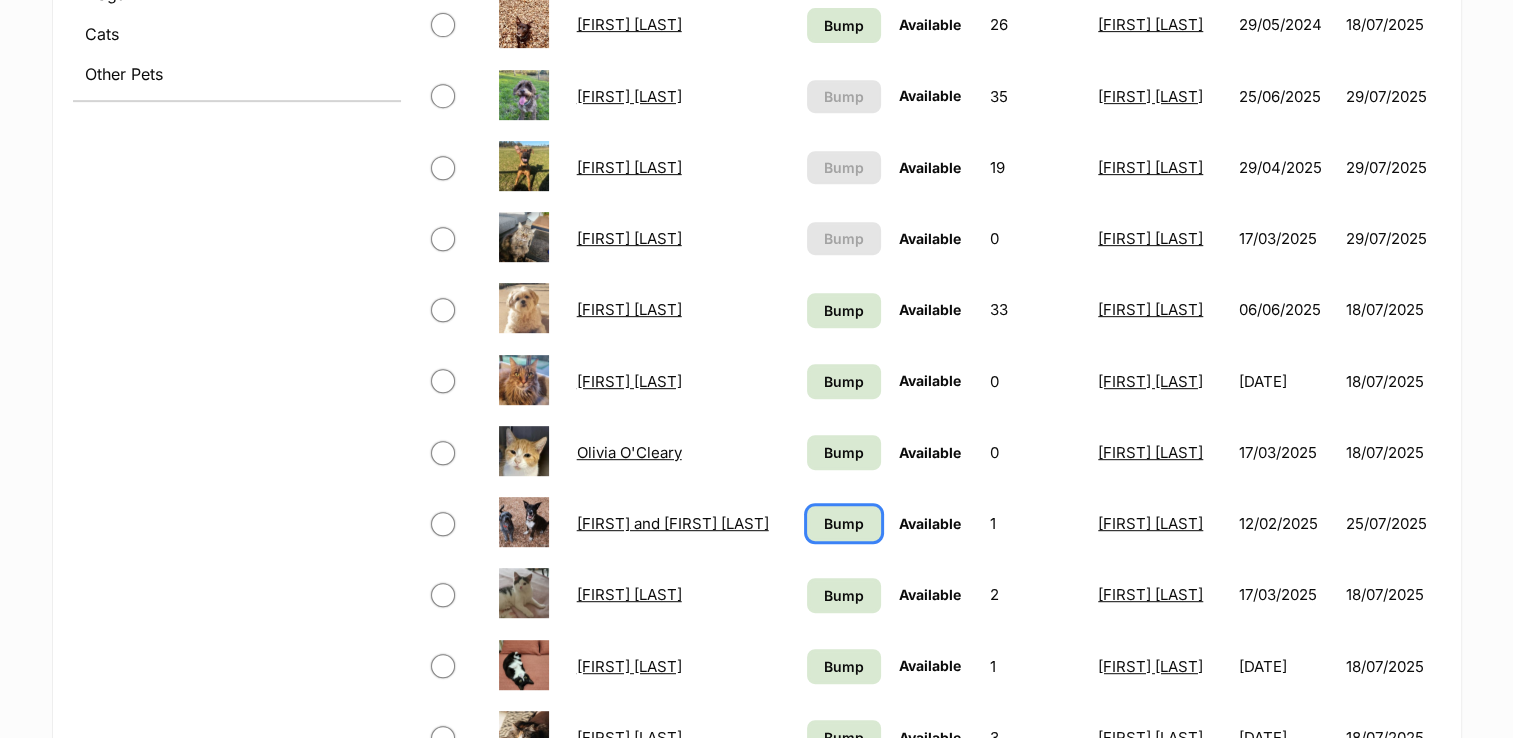 click on "Bump" at bounding box center [844, 523] 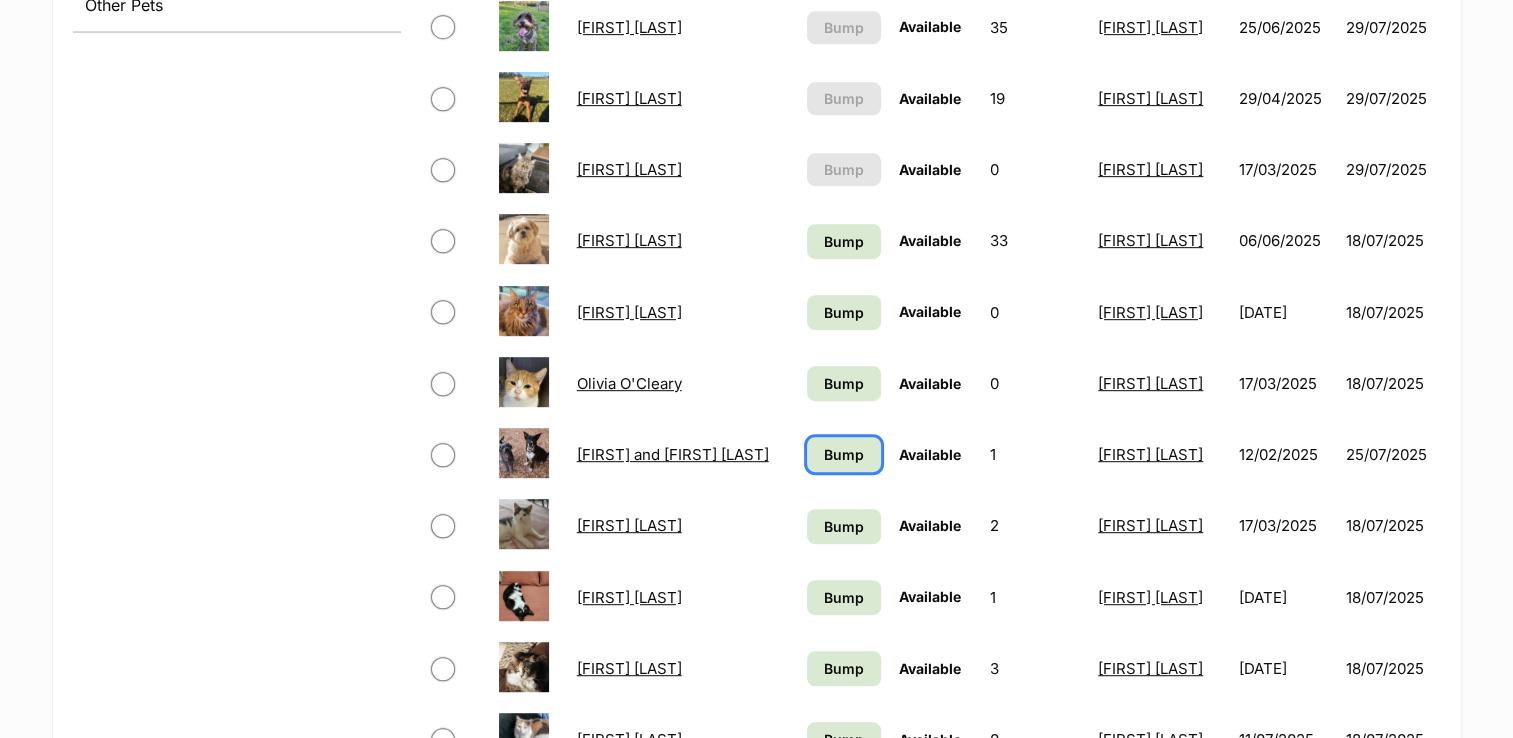 scroll, scrollTop: 1100, scrollLeft: 0, axis: vertical 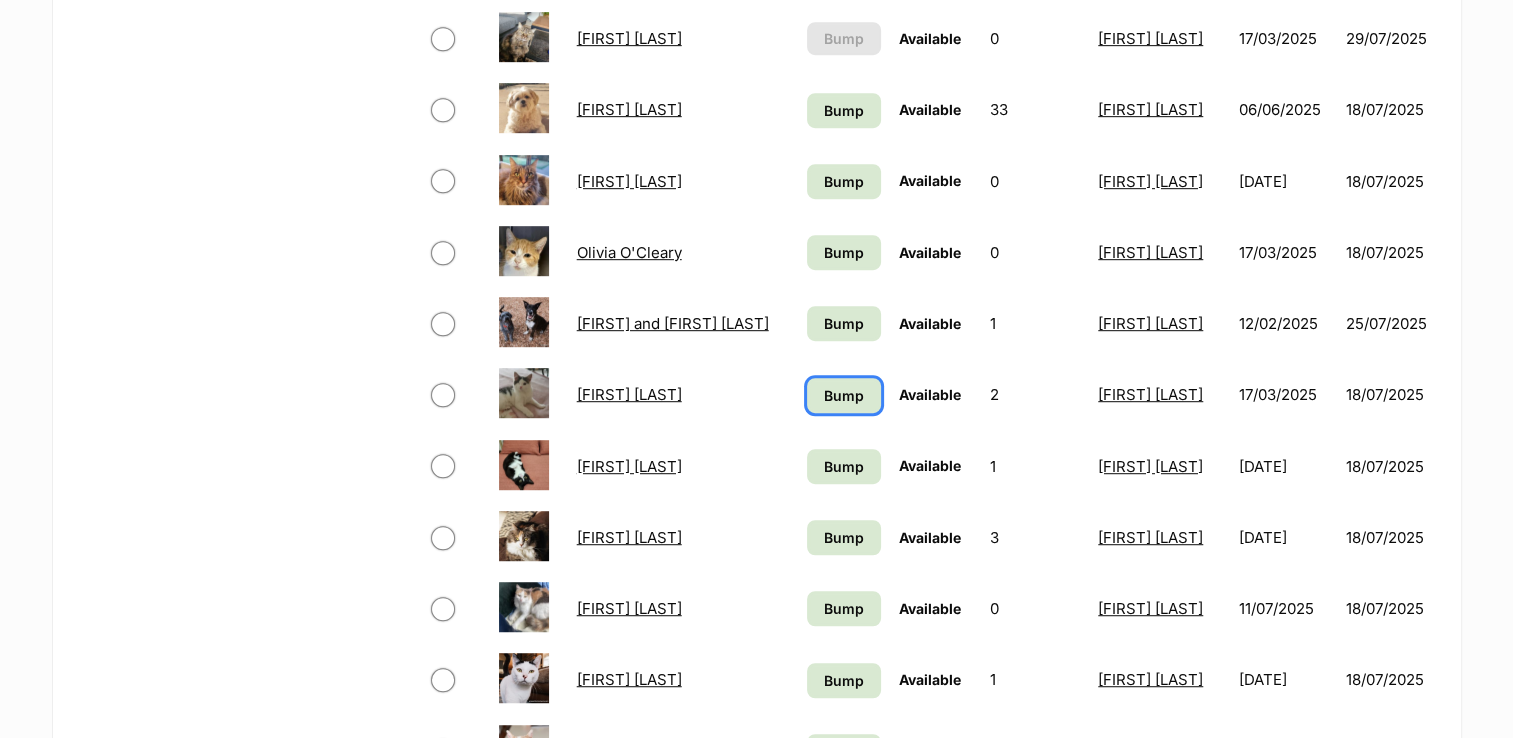drag, startPoint x: 847, startPoint y: 403, endPoint x: 844, endPoint y: 421, distance: 18.248287 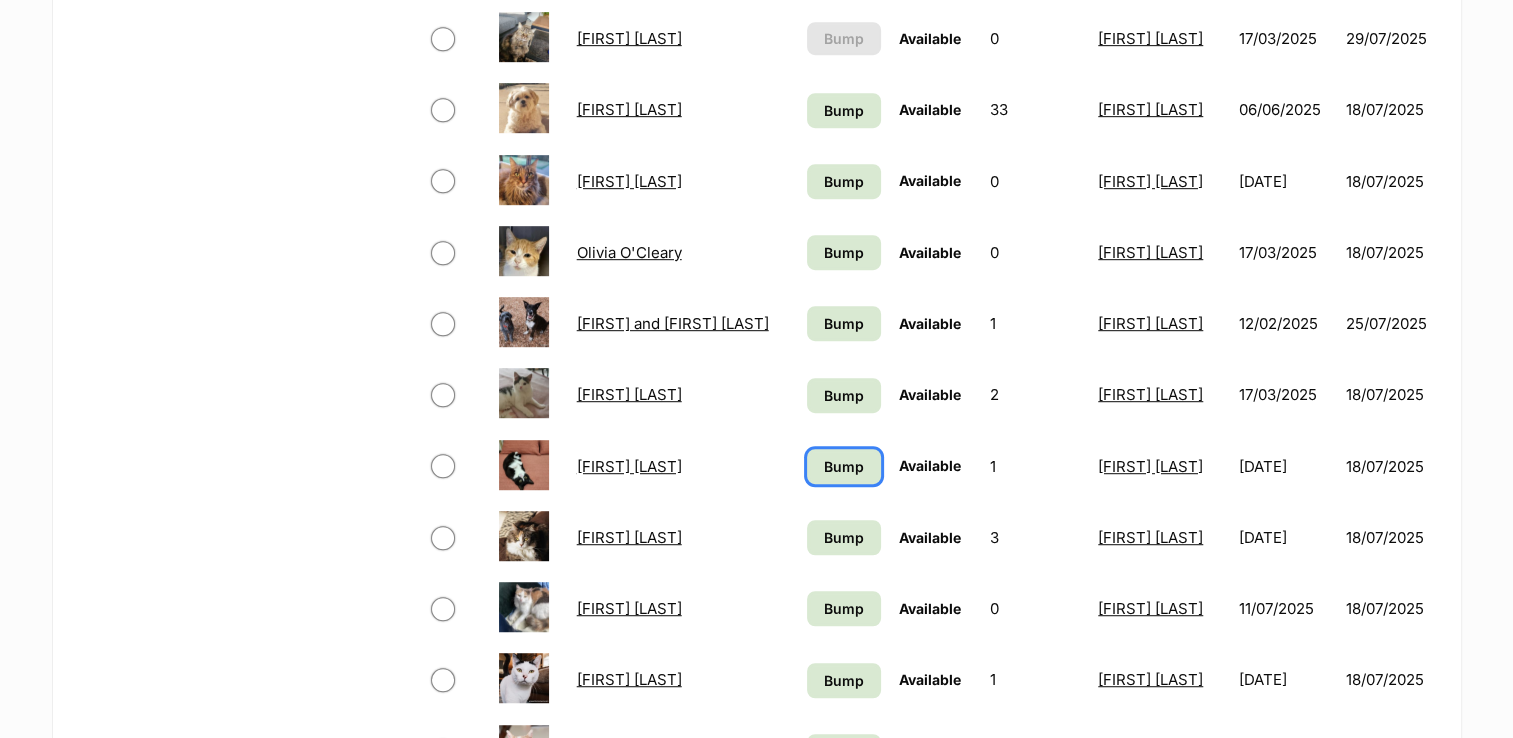 click on "Bump" at bounding box center (844, 466) 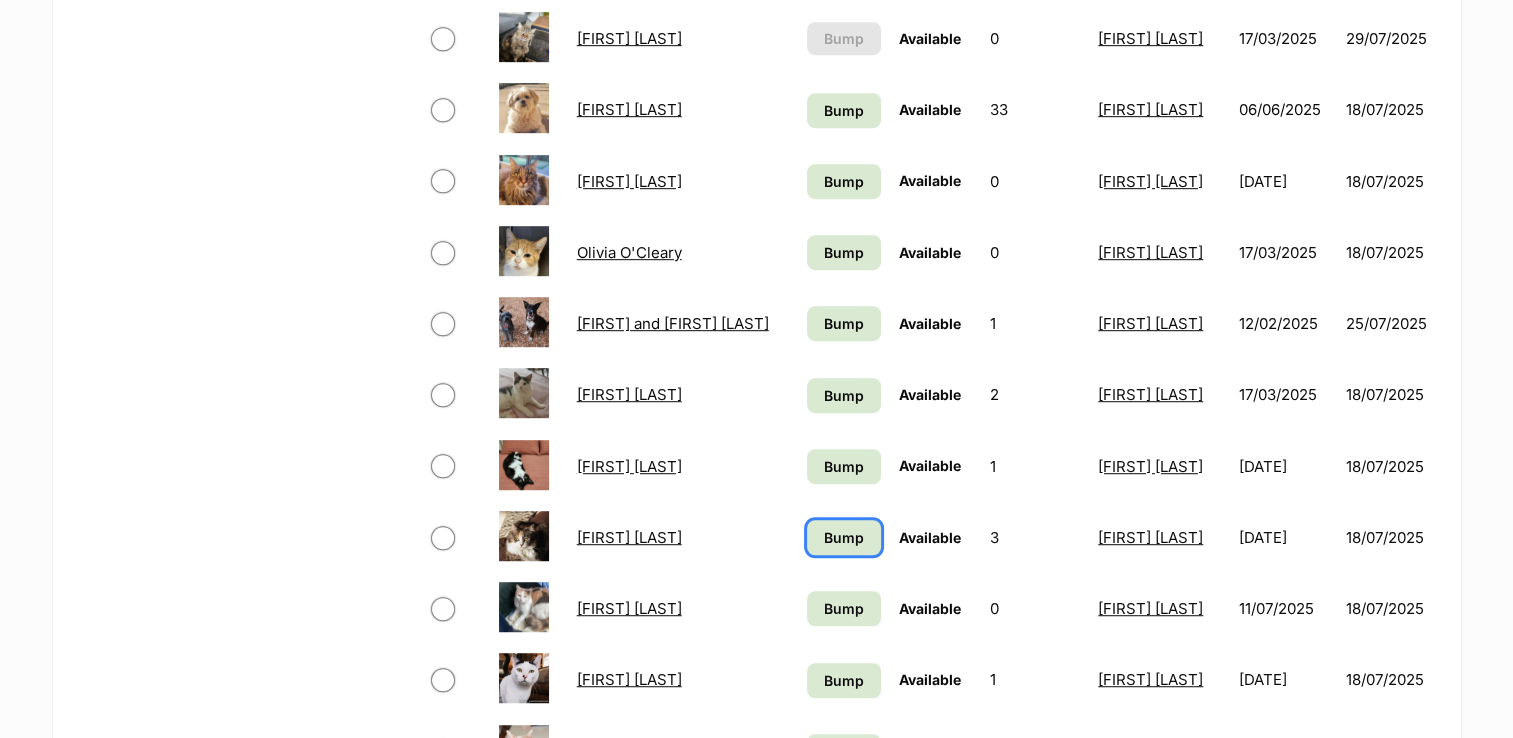 drag, startPoint x: 835, startPoint y: 526, endPoint x: 833, endPoint y: 583, distance: 57.035076 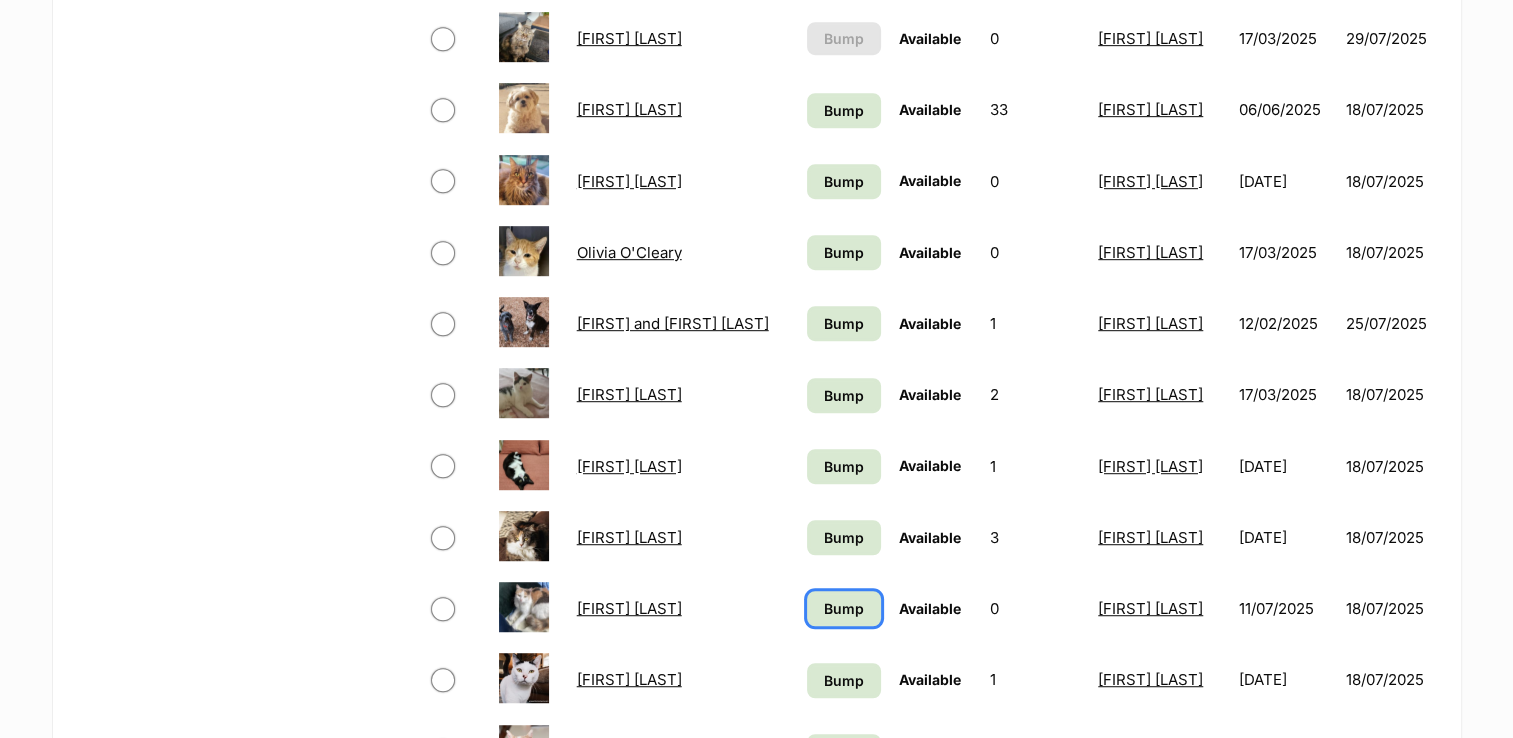 click on "Bump" at bounding box center (843, 608) 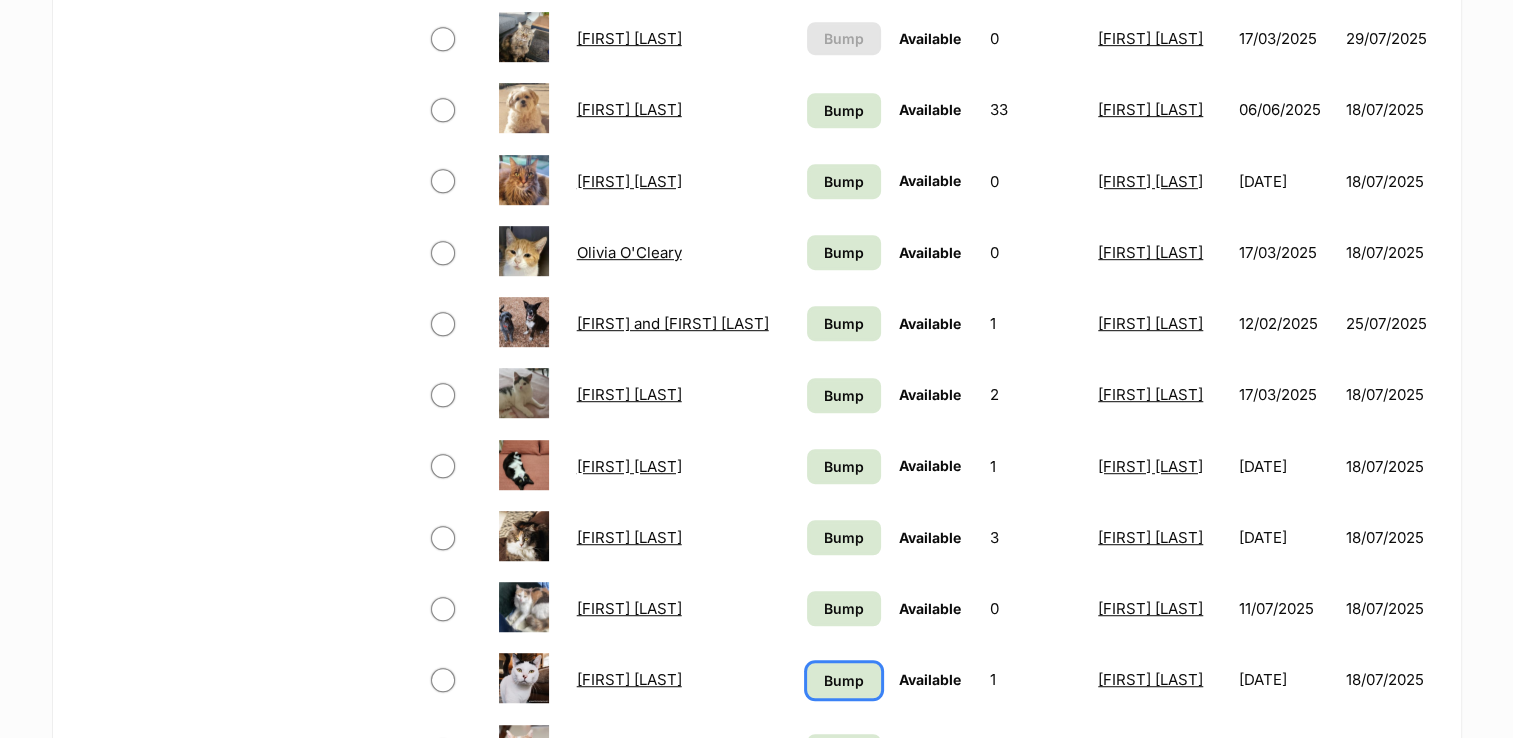 click on "Bump" at bounding box center (843, 680) 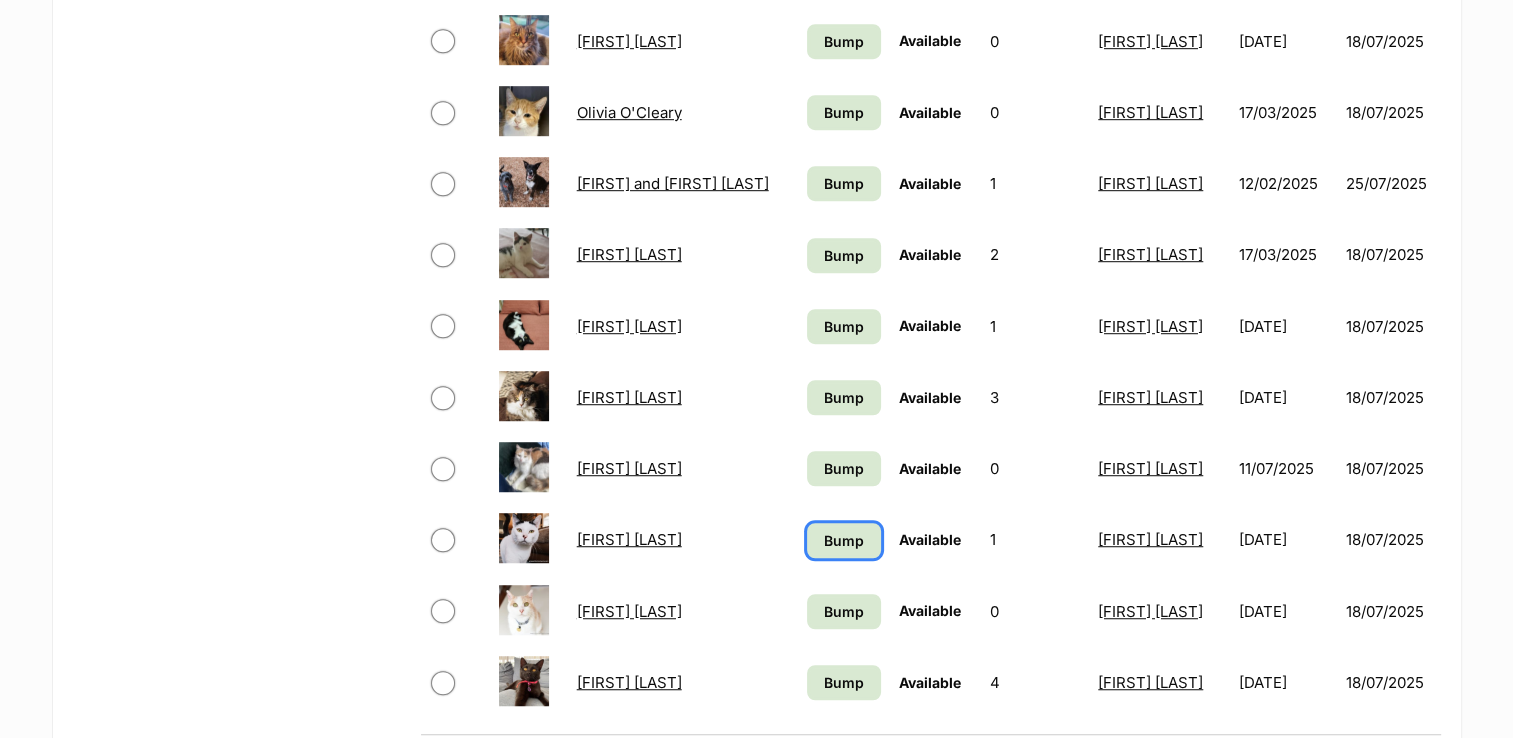 scroll, scrollTop: 1400, scrollLeft: 0, axis: vertical 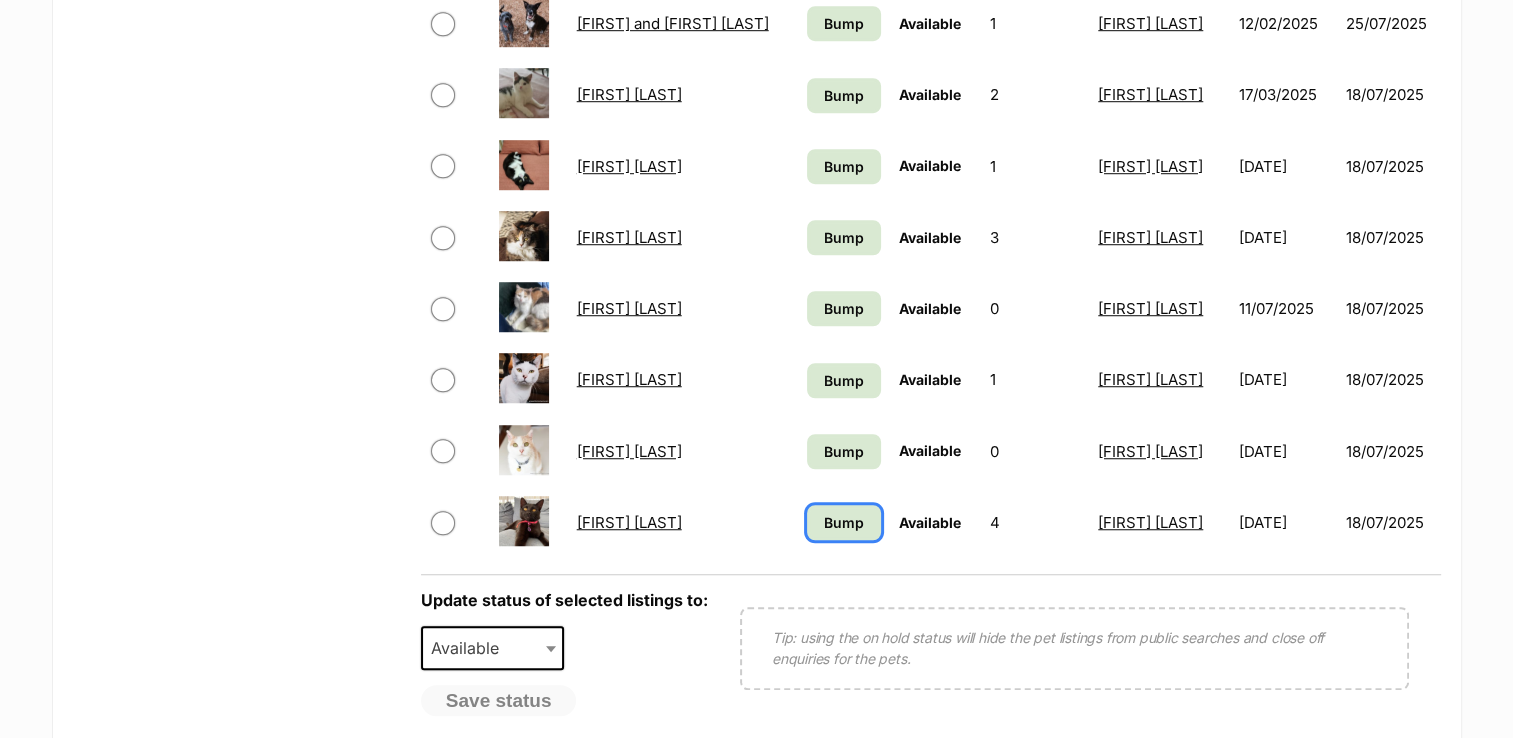 click on "Bump" at bounding box center (843, 522) 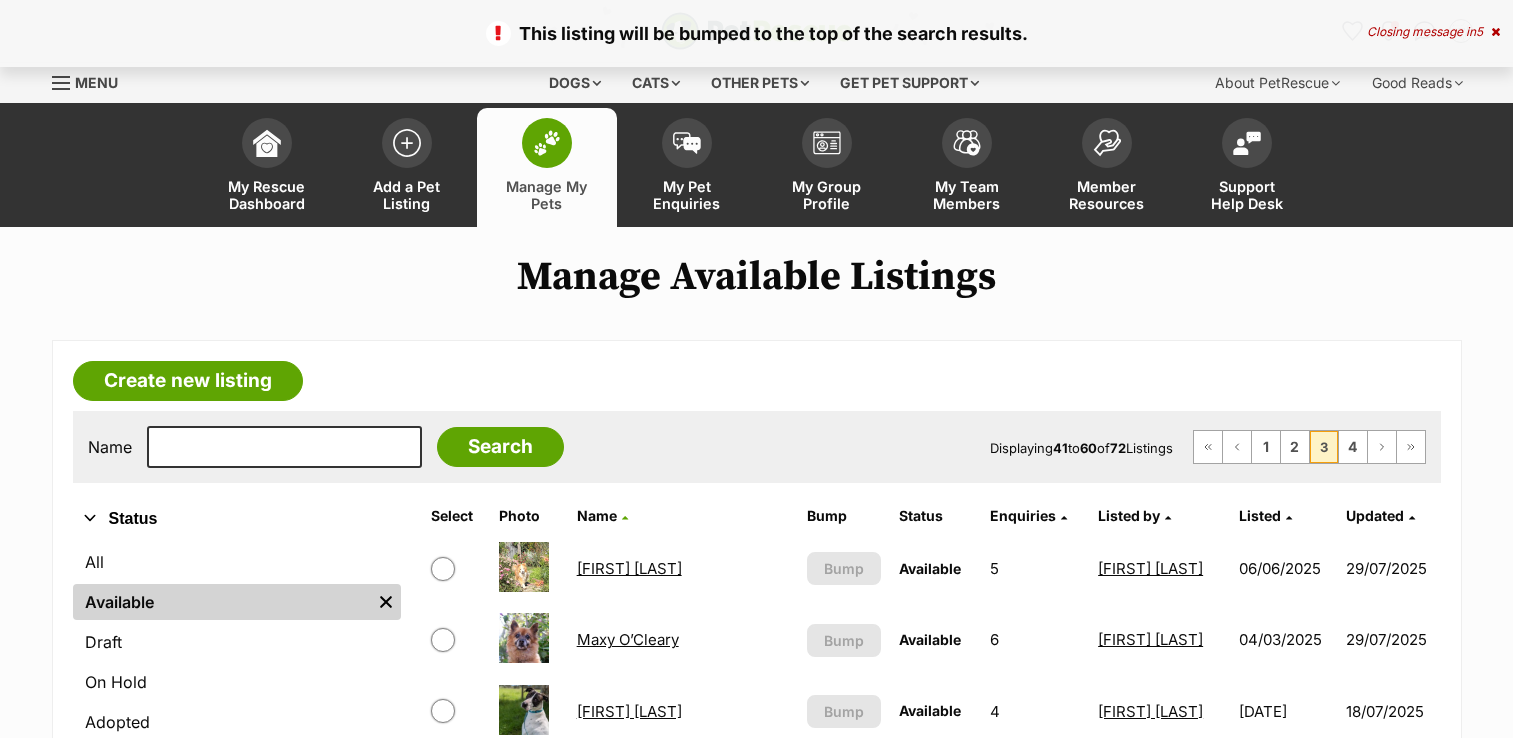 scroll, scrollTop: 0, scrollLeft: 0, axis: both 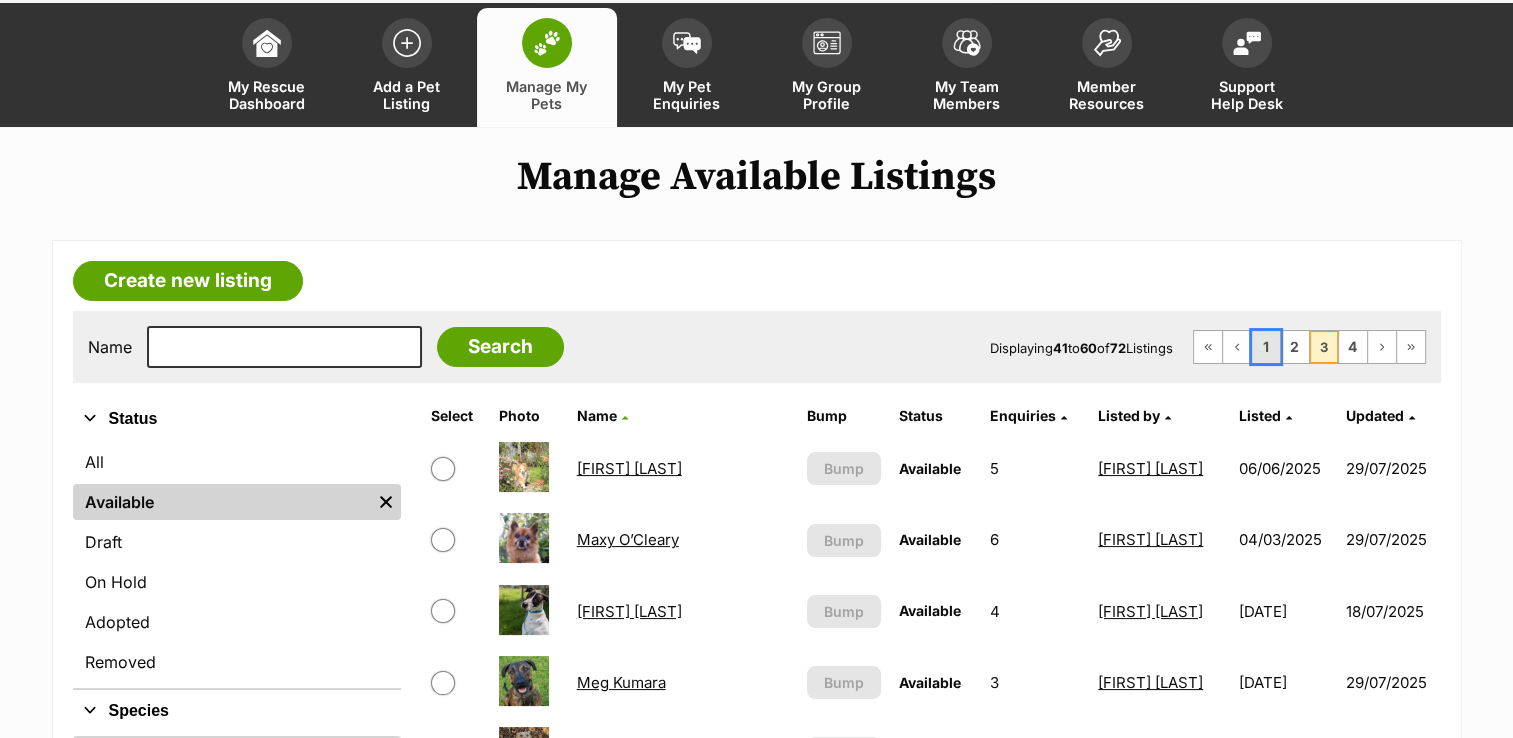 click on "1" at bounding box center (1266, 347) 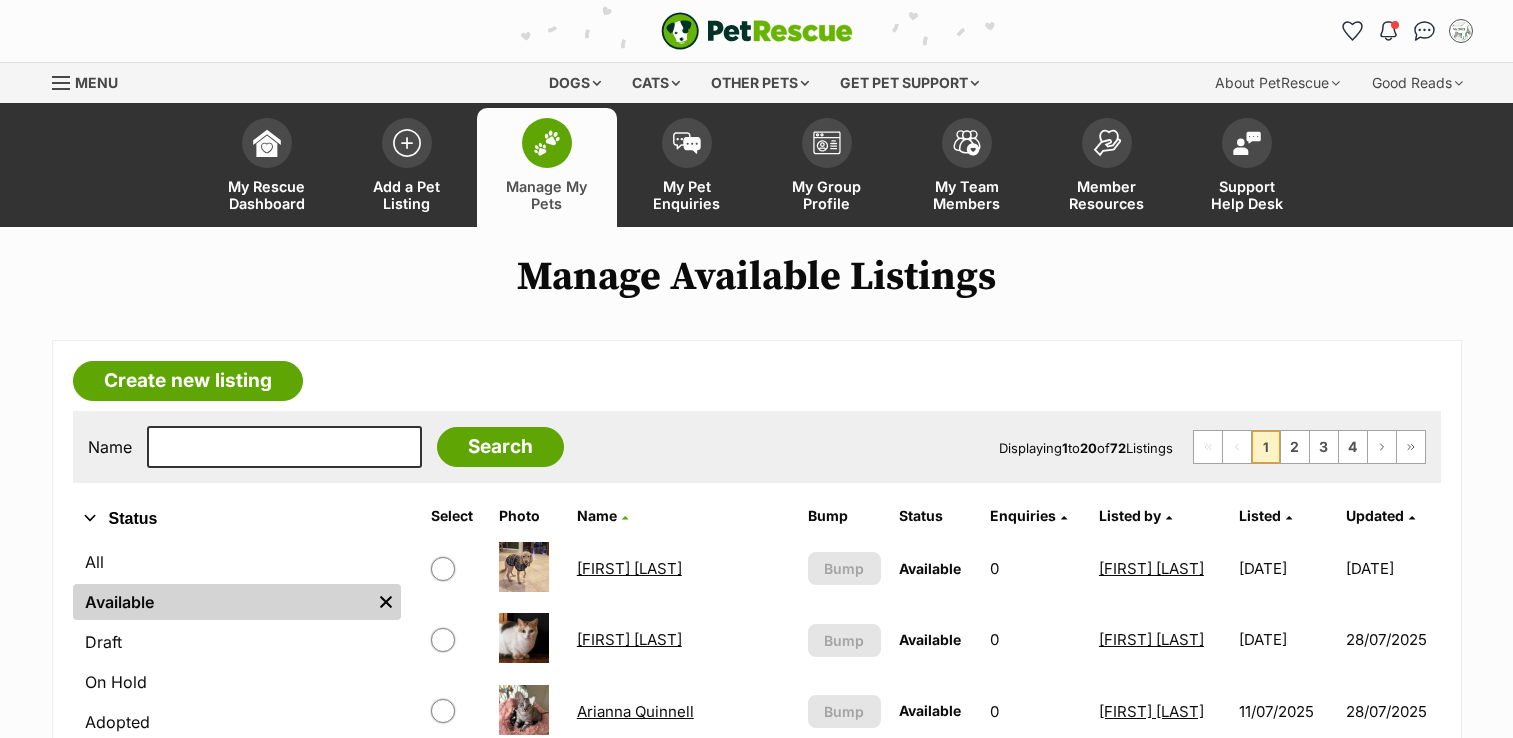 click on "[FIRST] [LAST]" at bounding box center [629, 568] 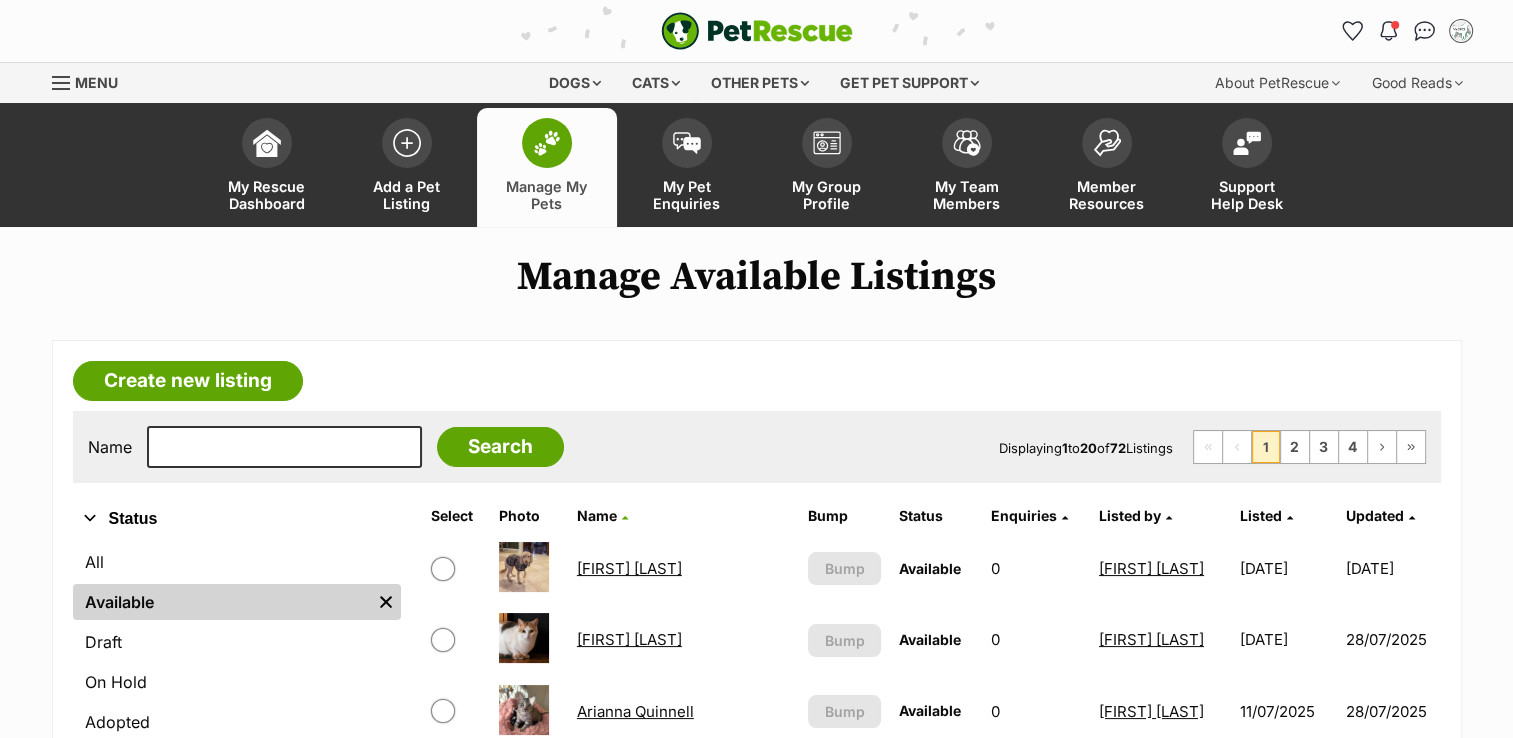scroll, scrollTop: 0, scrollLeft: 0, axis: both 